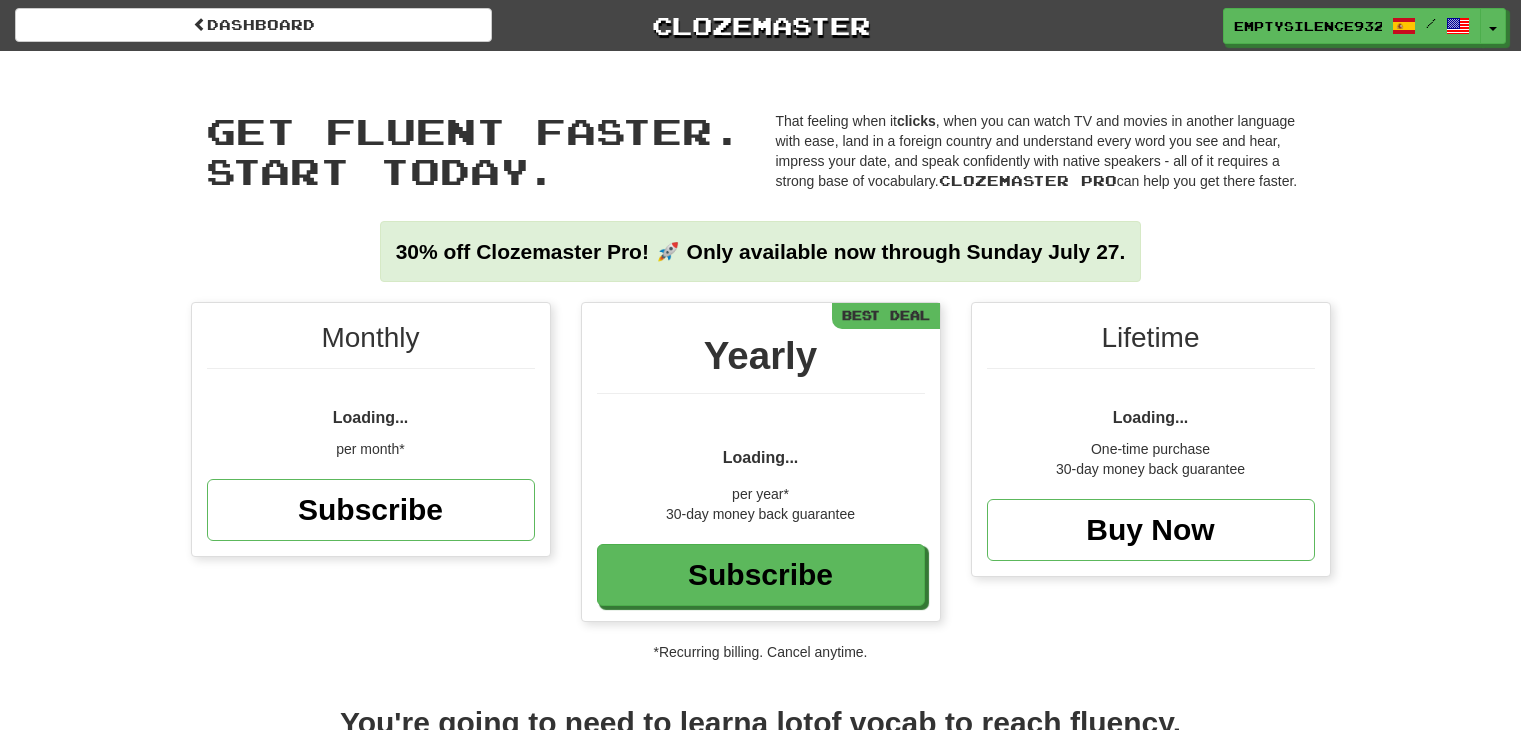 scroll, scrollTop: 0, scrollLeft: 0, axis: both 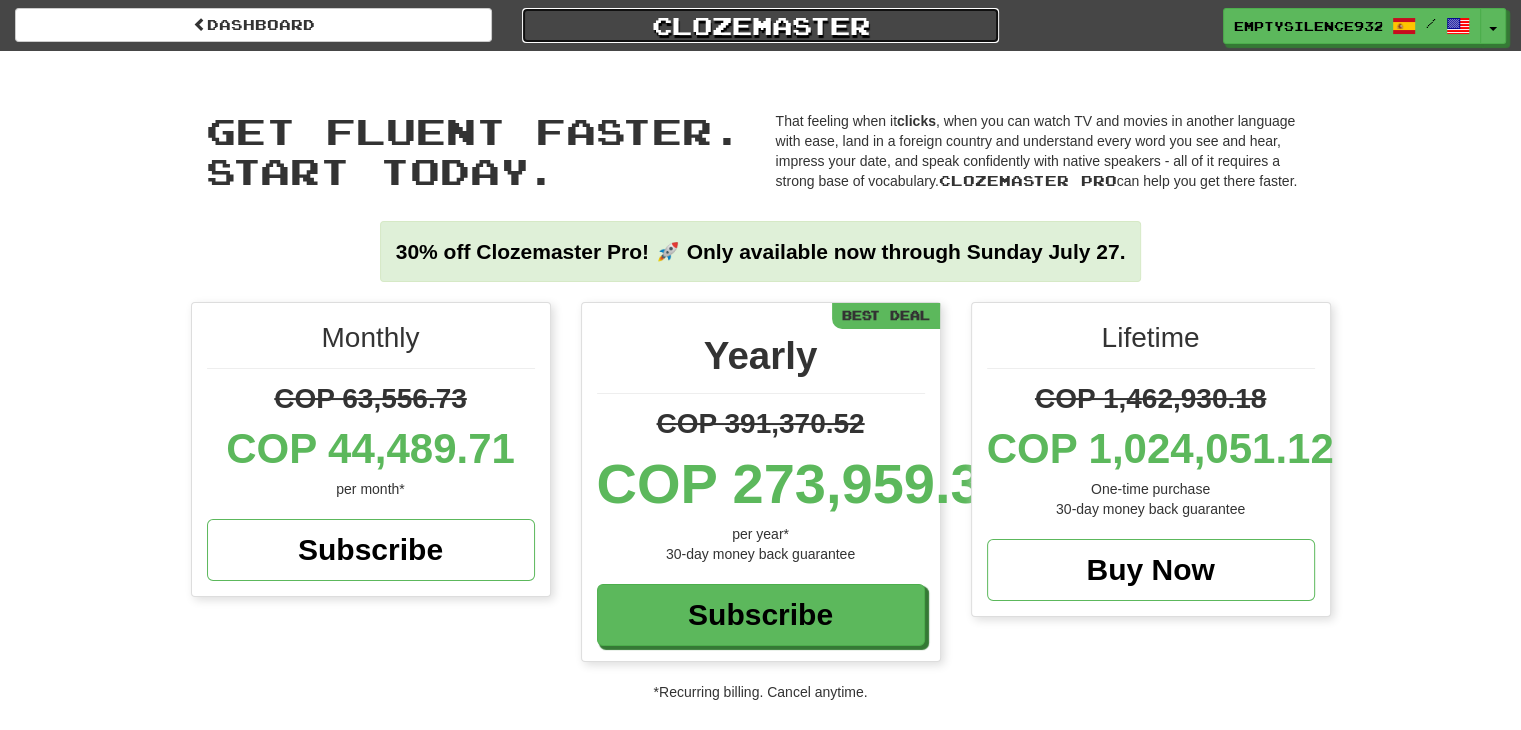 click on "Clozemaster" at bounding box center [760, 25] 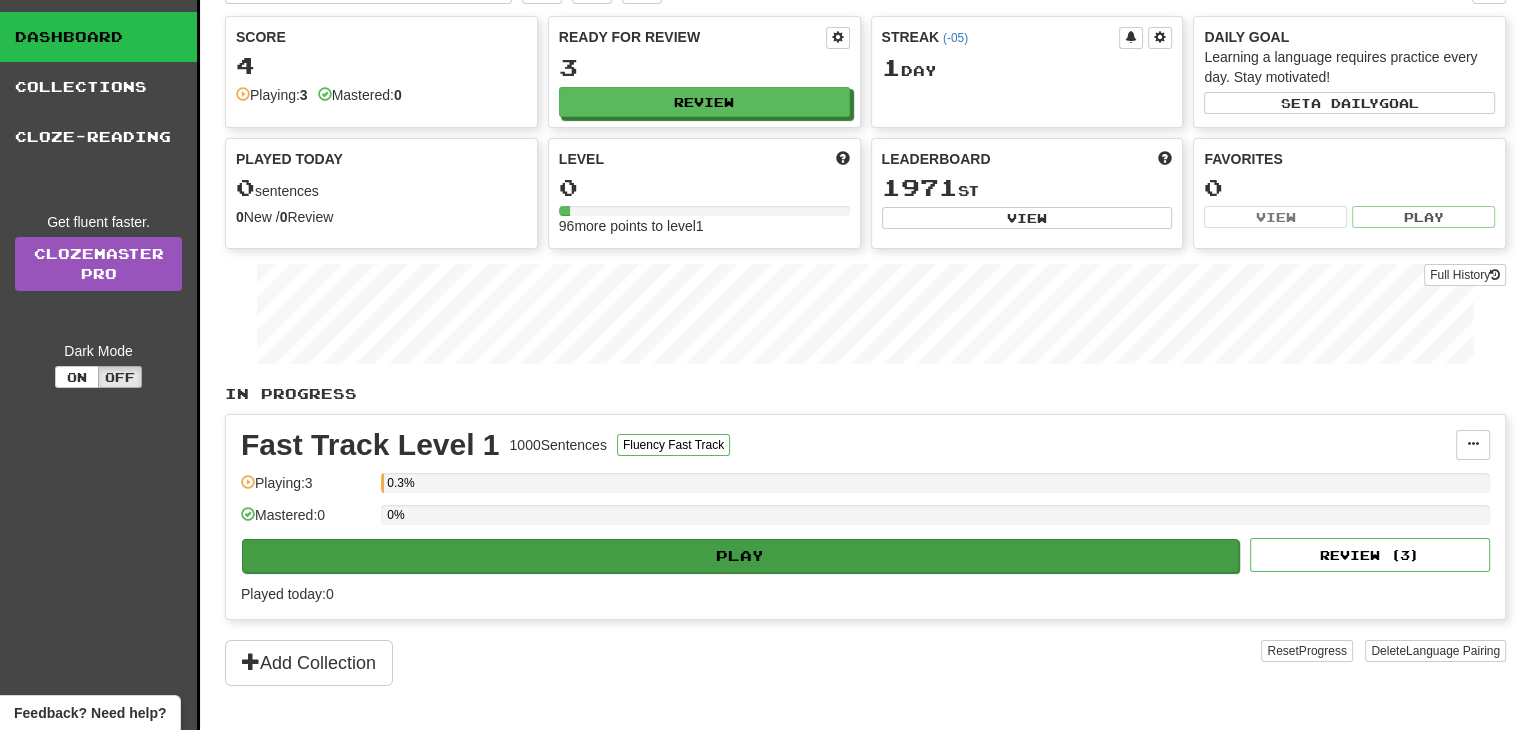 scroll, scrollTop: 0, scrollLeft: 0, axis: both 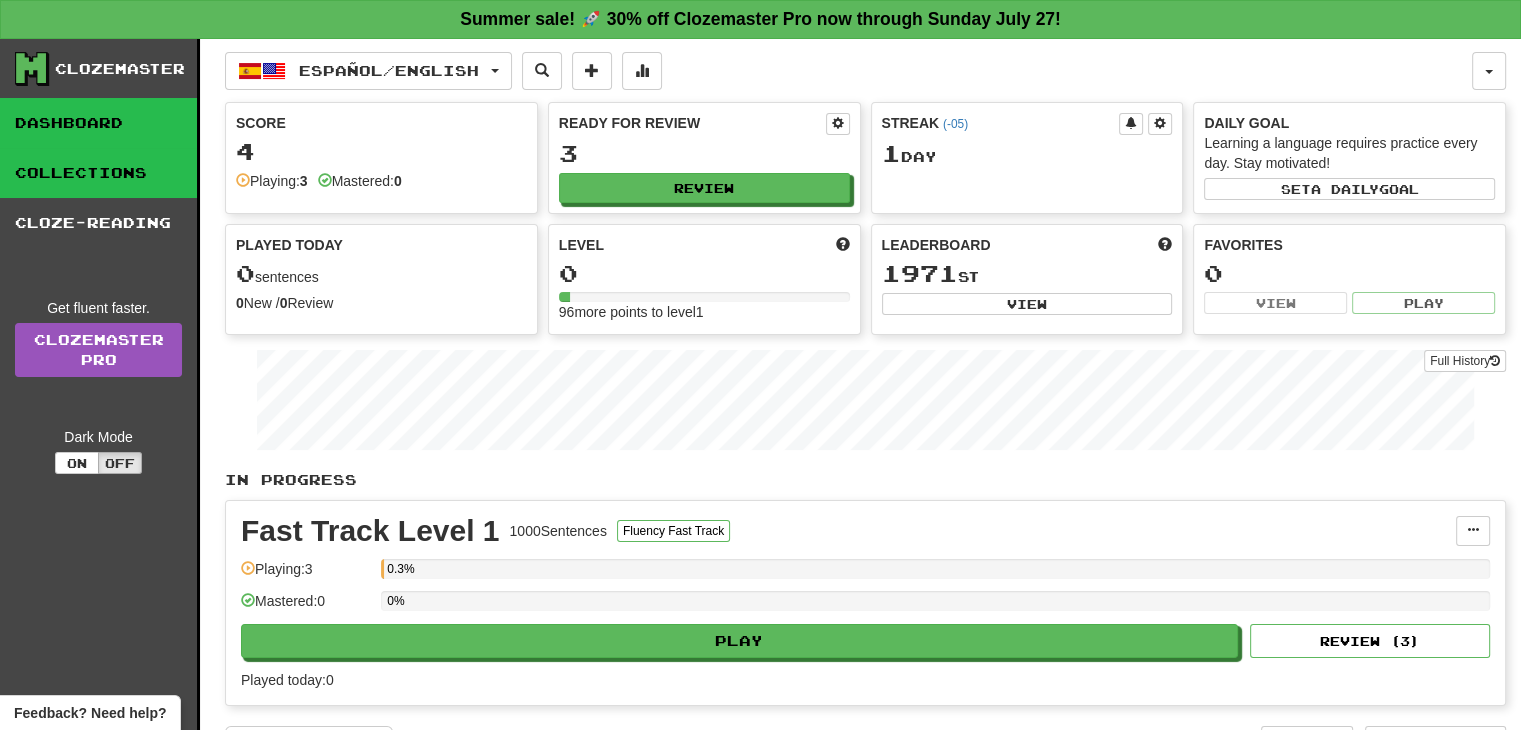 click on "Collections" at bounding box center [98, 173] 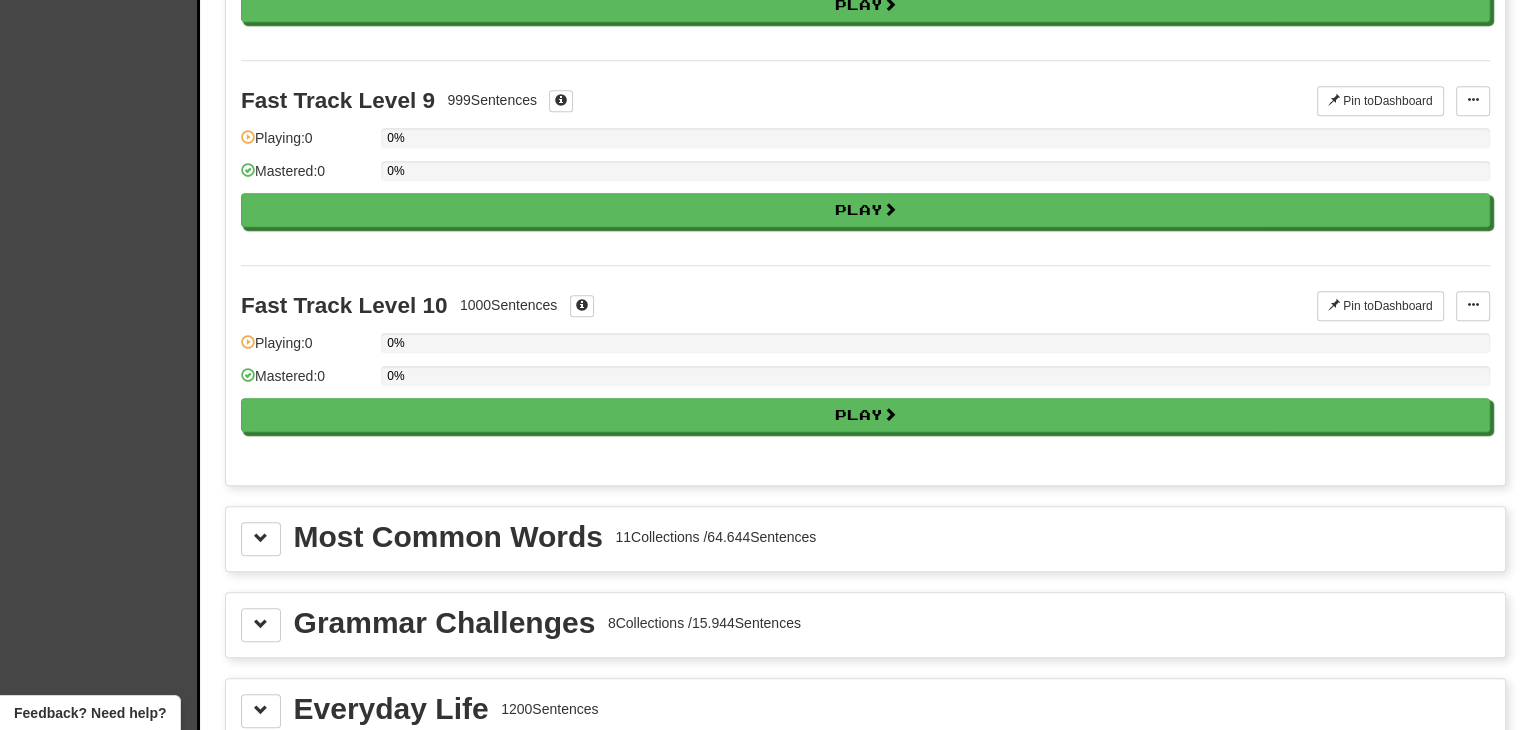 scroll, scrollTop: 1900, scrollLeft: 0, axis: vertical 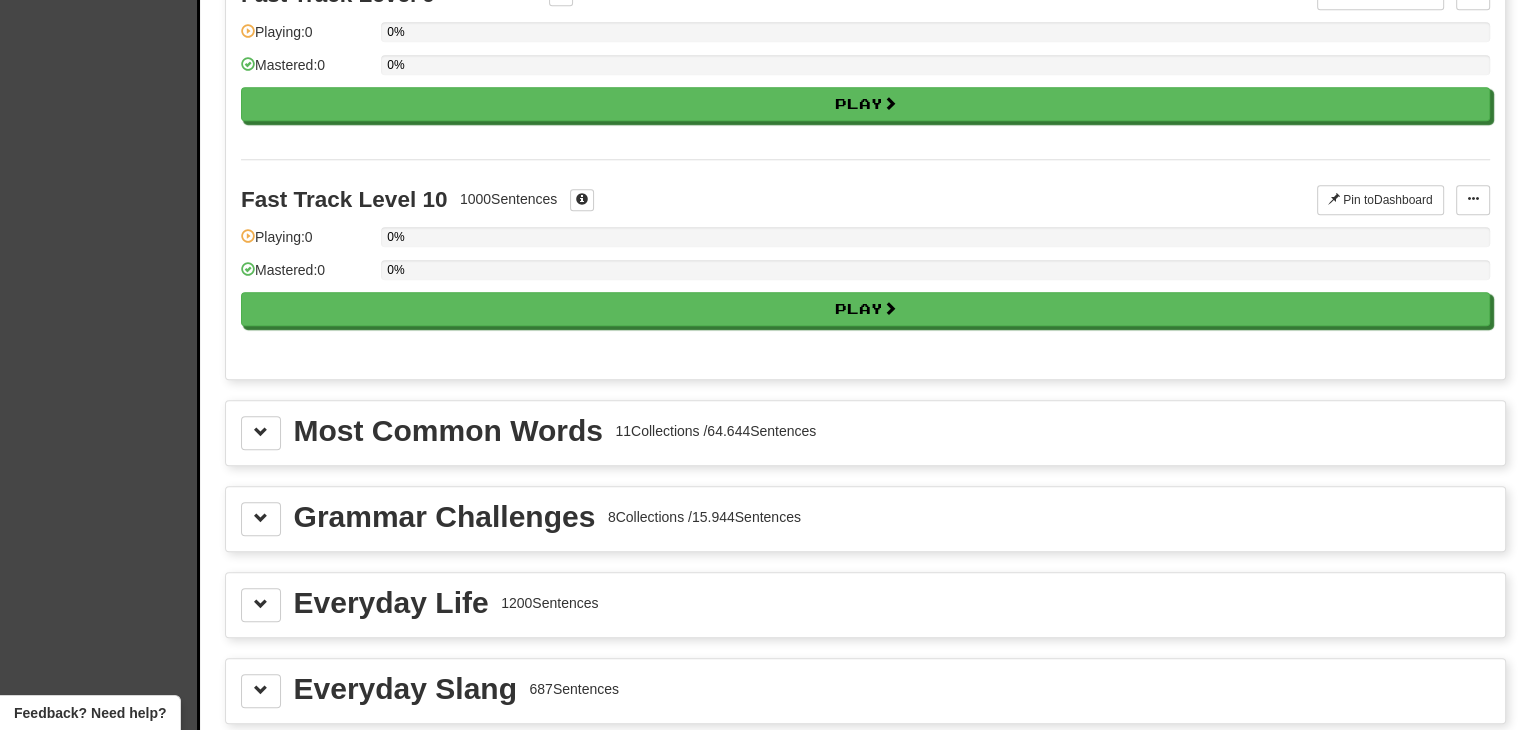 click on "Most Common Words 11  Collections /  64.644  Sentences" at bounding box center (865, 433) 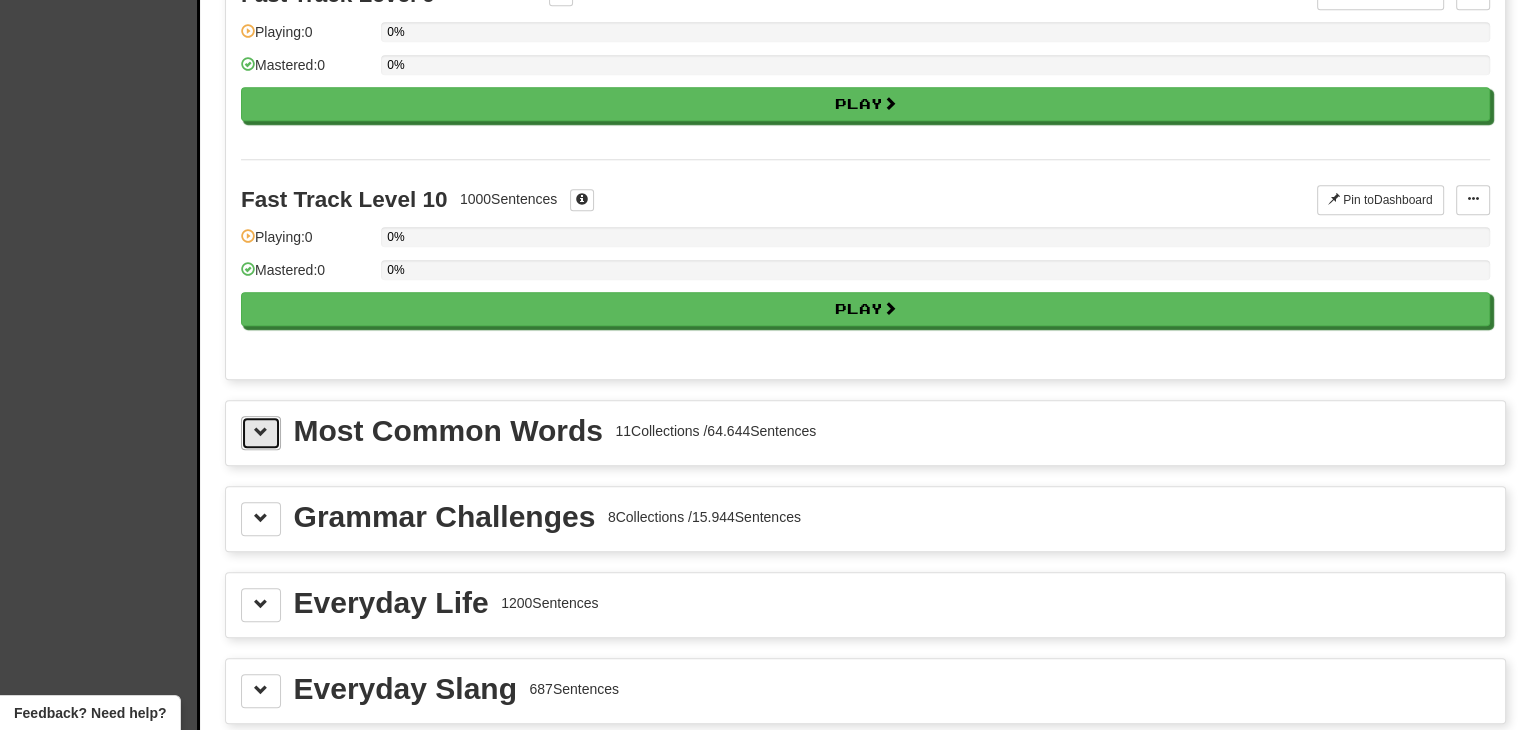 click at bounding box center (261, 432) 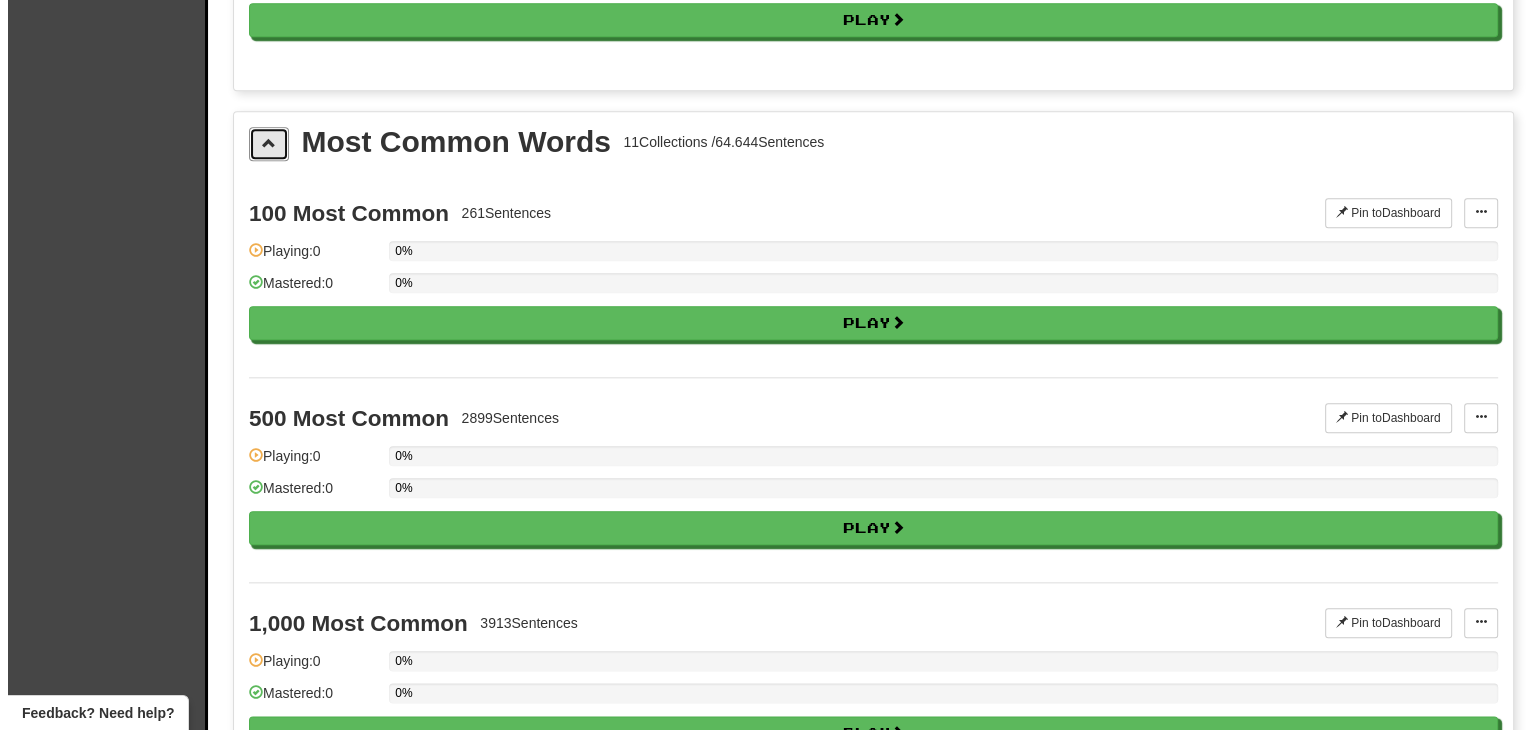 scroll, scrollTop: 2200, scrollLeft: 0, axis: vertical 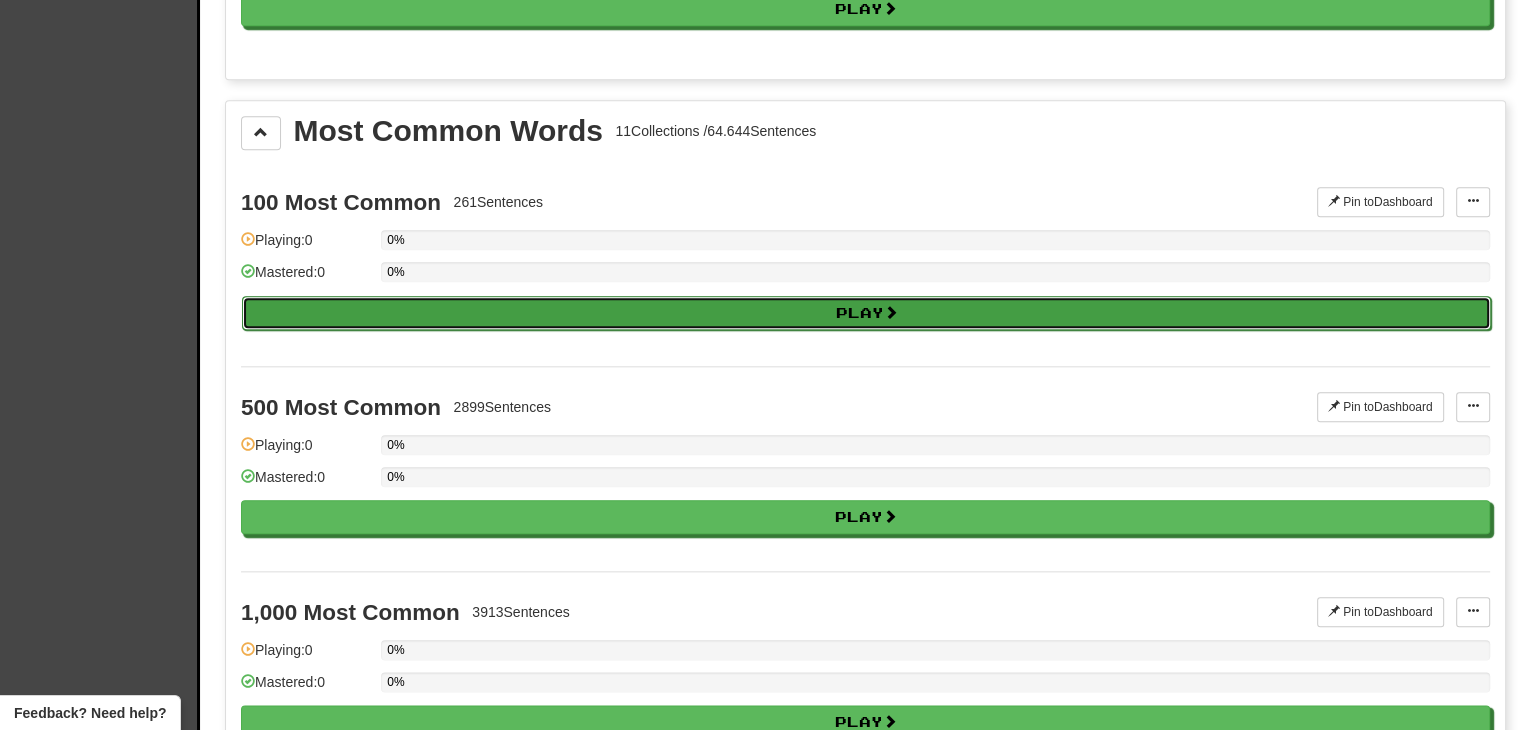 click on "Play" at bounding box center (866, 313) 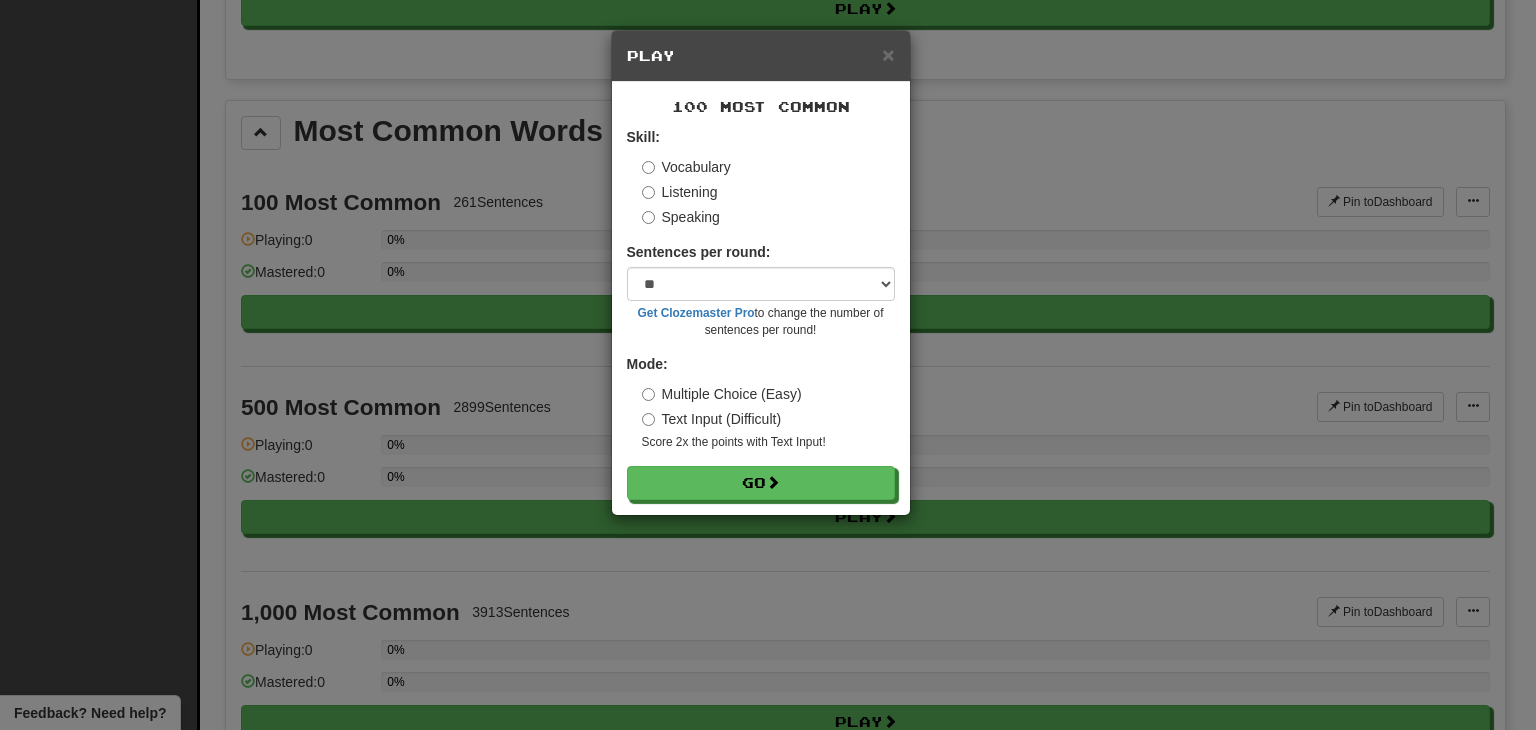click on "Speaking" at bounding box center [681, 217] 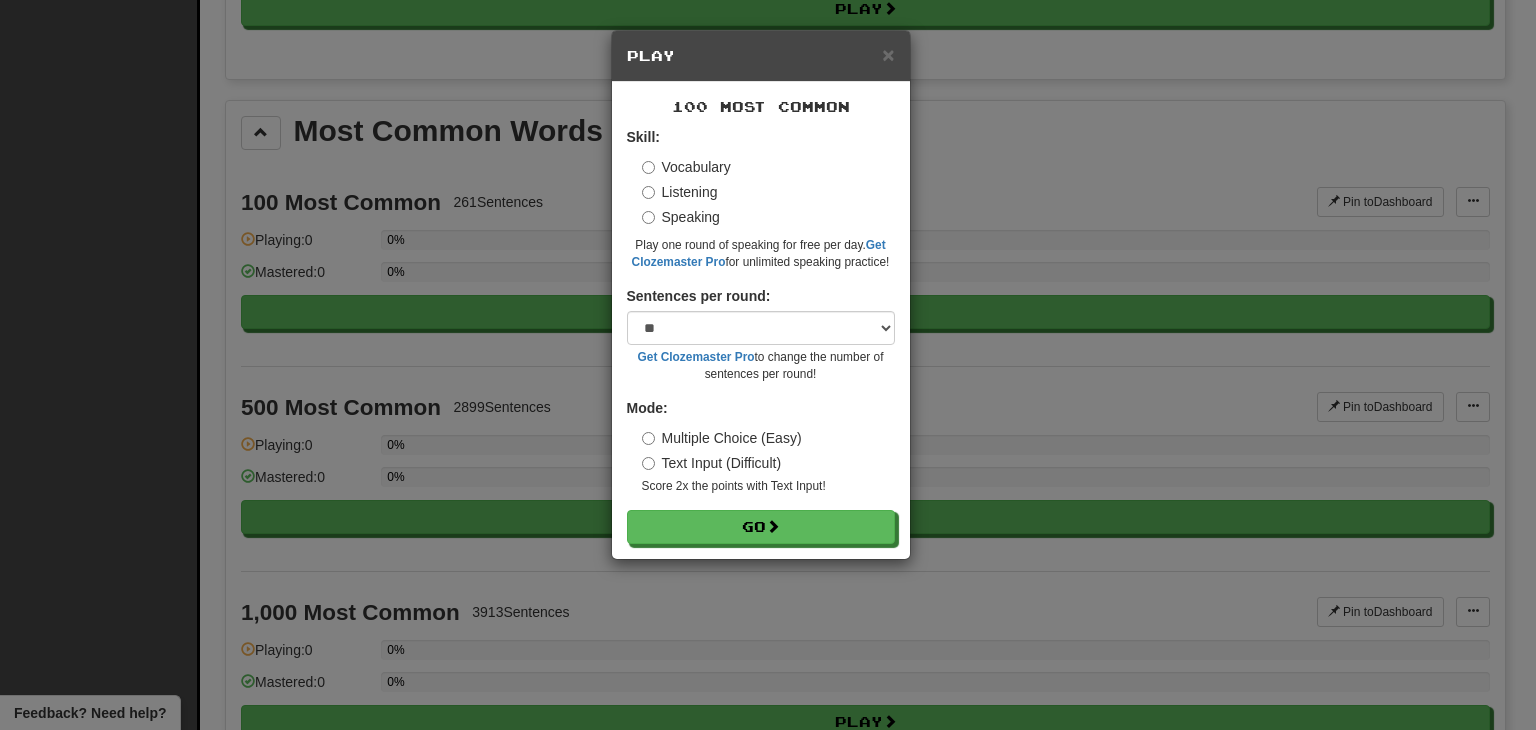 click on "Listening" at bounding box center [680, 192] 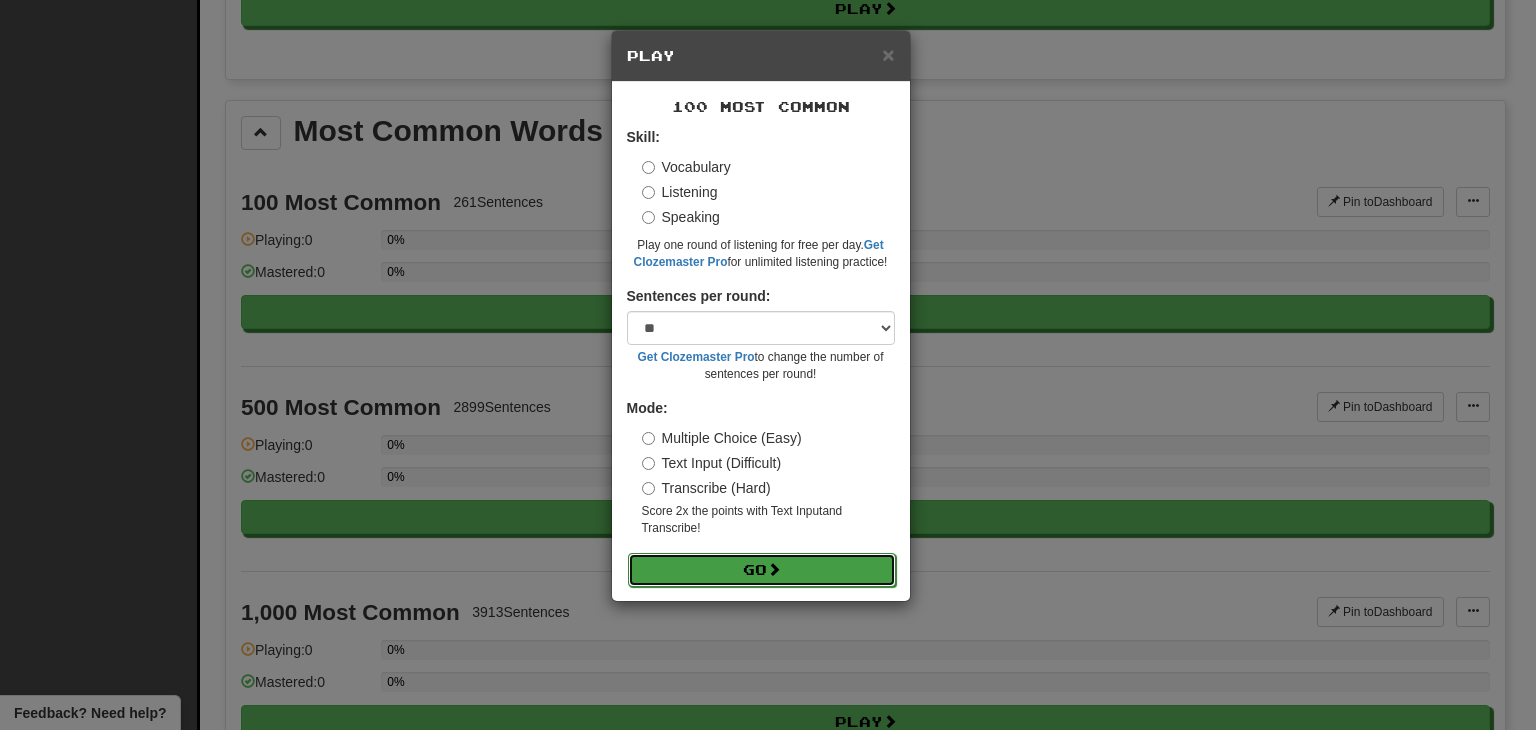 click on "Go" at bounding box center (762, 570) 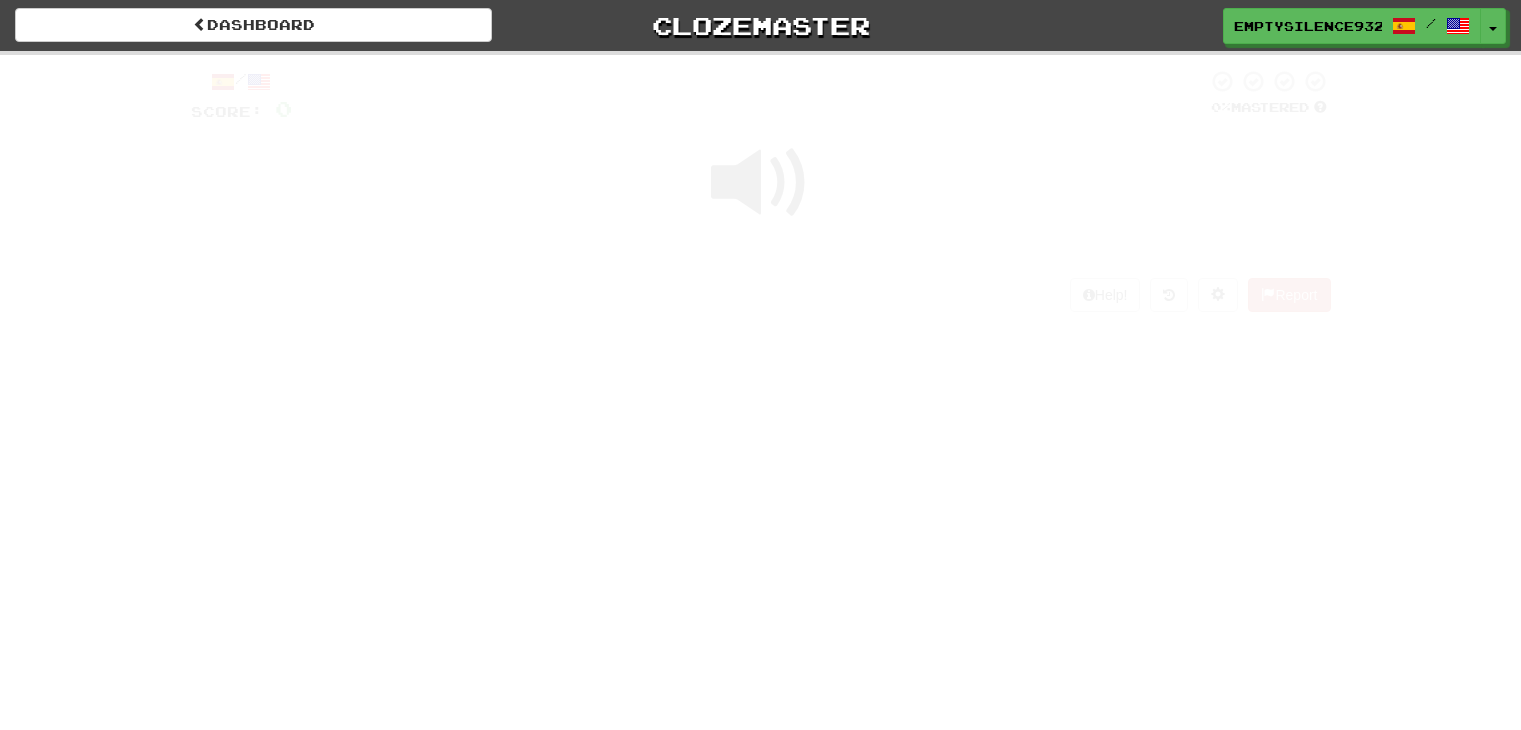 scroll, scrollTop: 0, scrollLeft: 0, axis: both 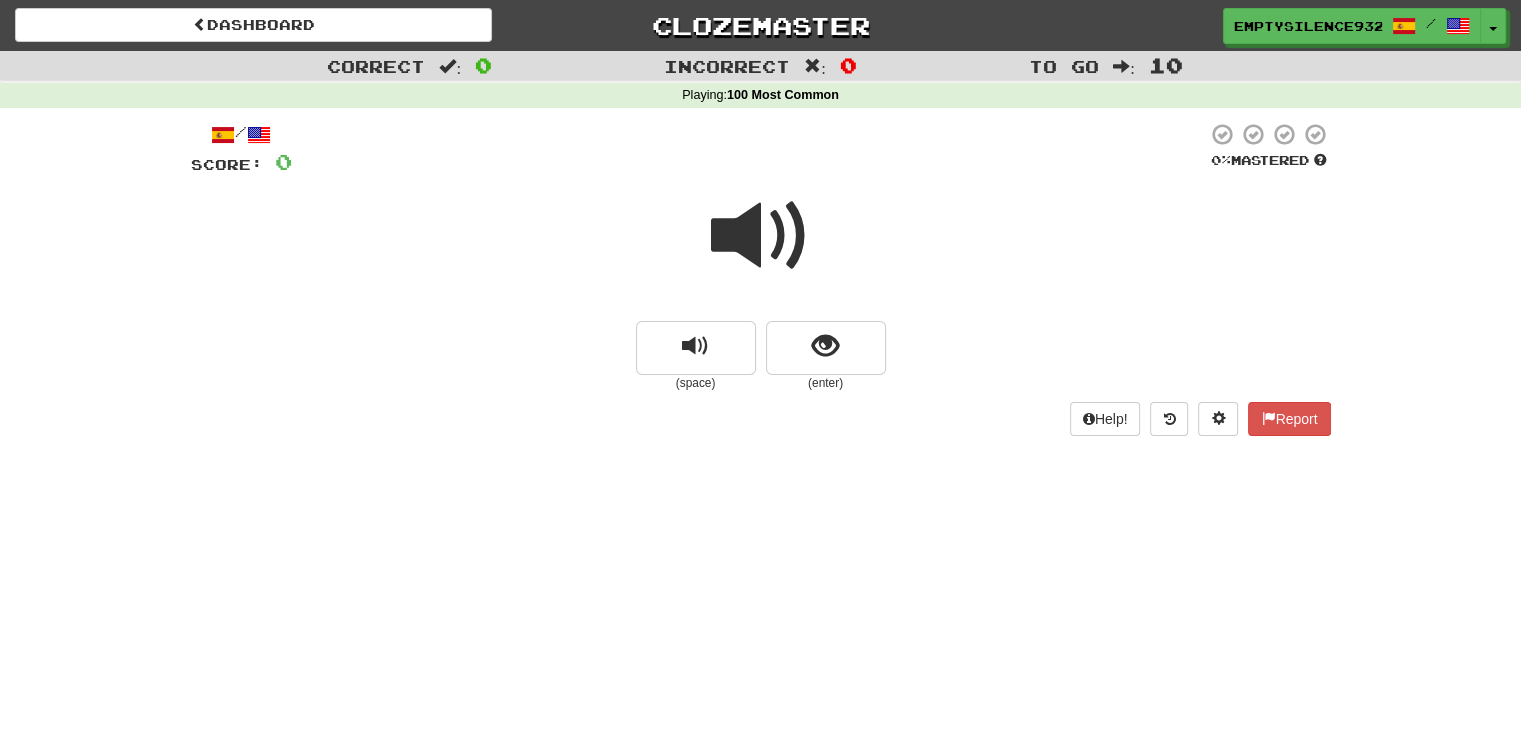 click on "Dashboard
Clozemaster
EmptySilence9326
/
Toggle Dropdown
Dashboard
Leaderboard
Activity Feed
Notifications
Profile
Discussions
Español
/
English
Streak:
1
Review:
3
Points Today: 0
Languages
Account
Logout
EmptySilence9326
/
Toggle Dropdown
Dashboard
Leaderboard
Activity Feed
Notifications
Profile
Discussions
Español
/
English
Streak:
1
Review:
3
Points Today: 0
Languages
Account
Logout
clozemaster
Correct   :   0 Incorrect   :   0 To go   :   10 Playing :  100 Most Common  /  Score:   0 0 %  Mastered (space) (enter)  Help!  Report" at bounding box center [760, 365] 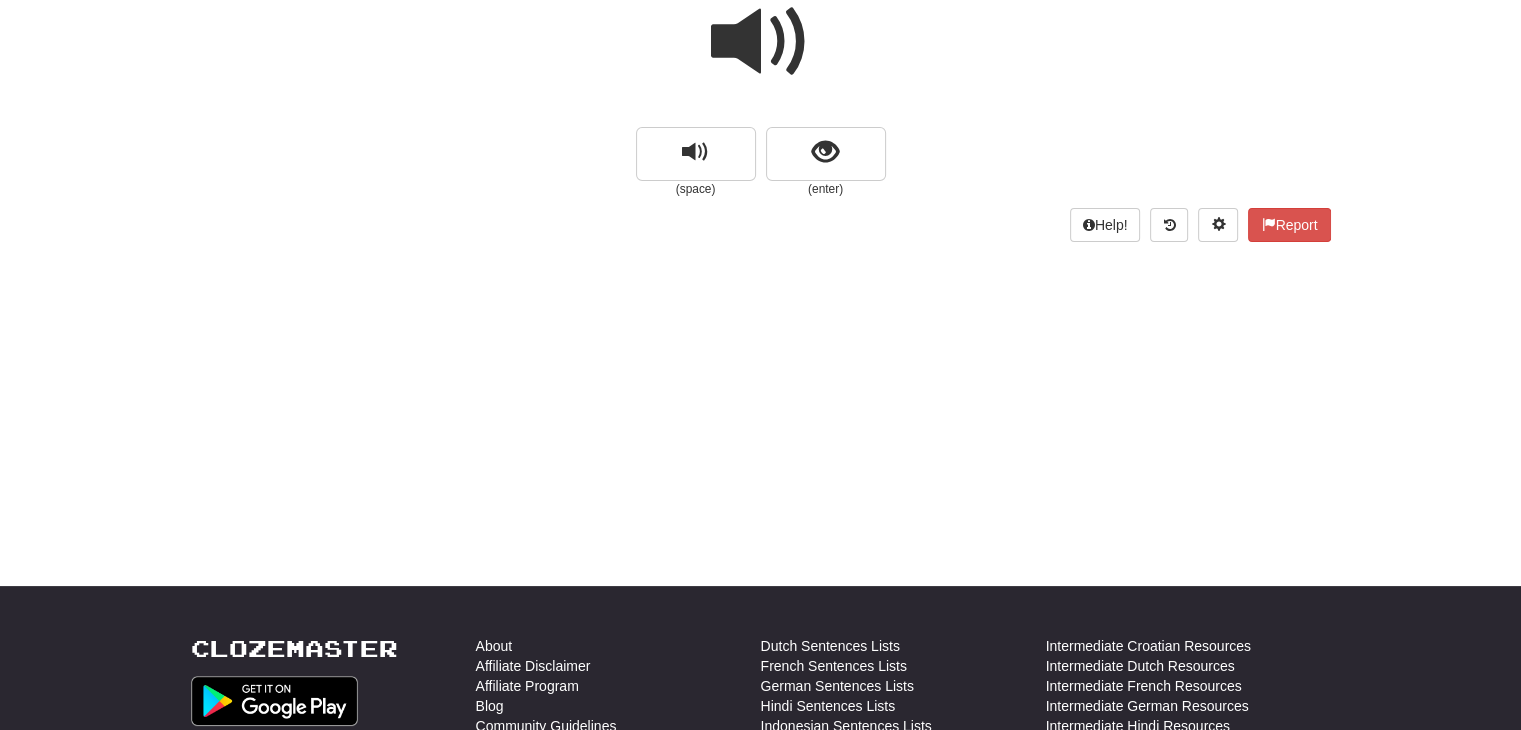 scroll, scrollTop: 0, scrollLeft: 0, axis: both 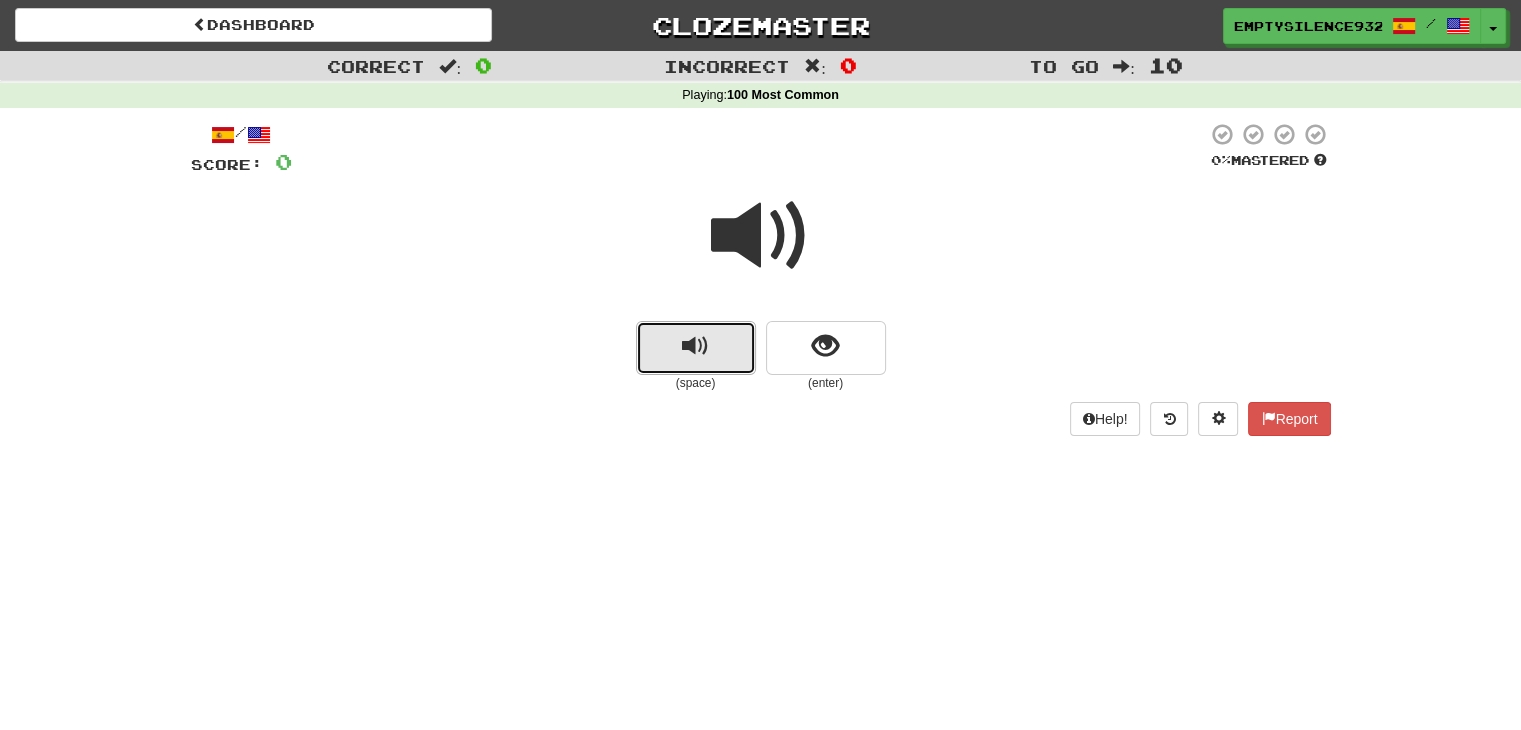 click at bounding box center [695, 346] 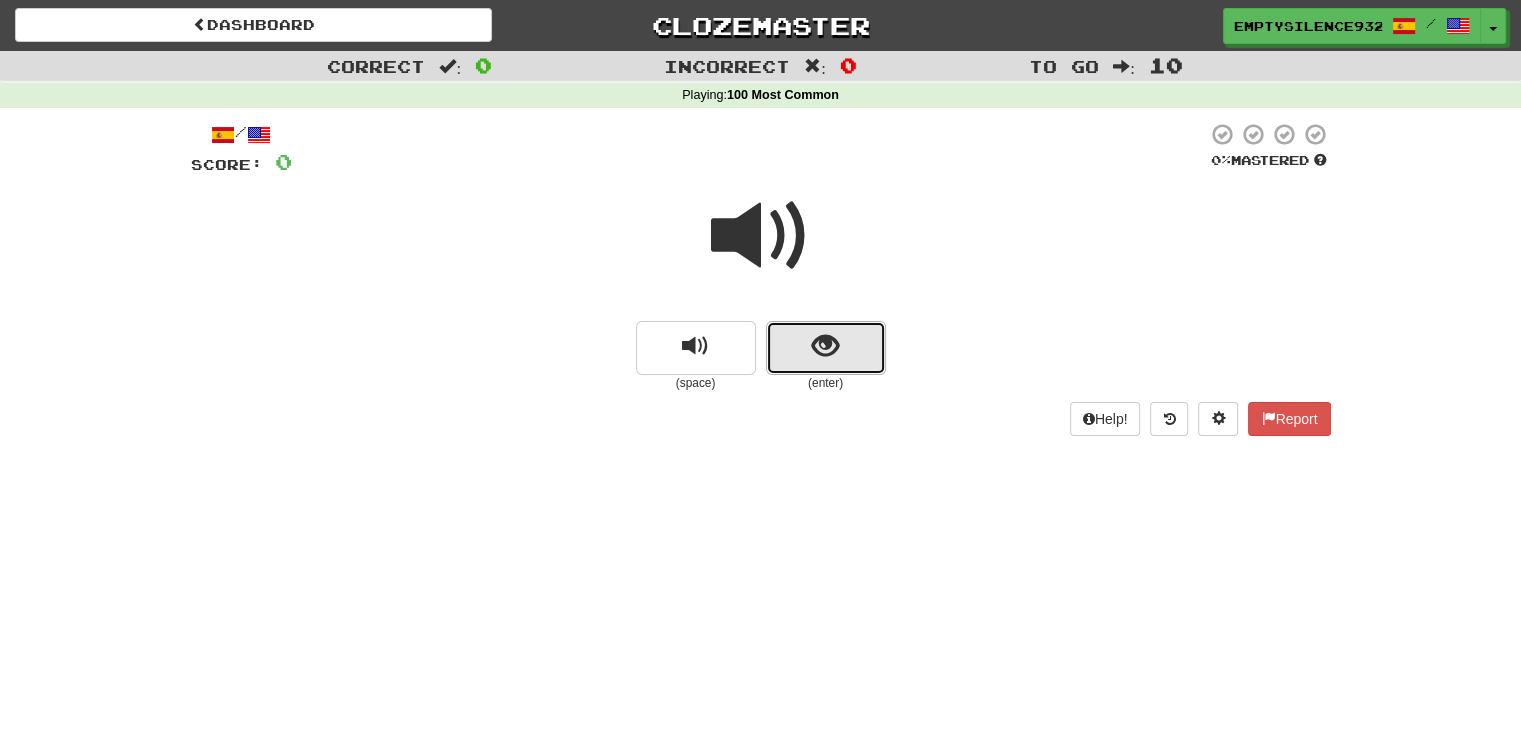 click at bounding box center (826, 348) 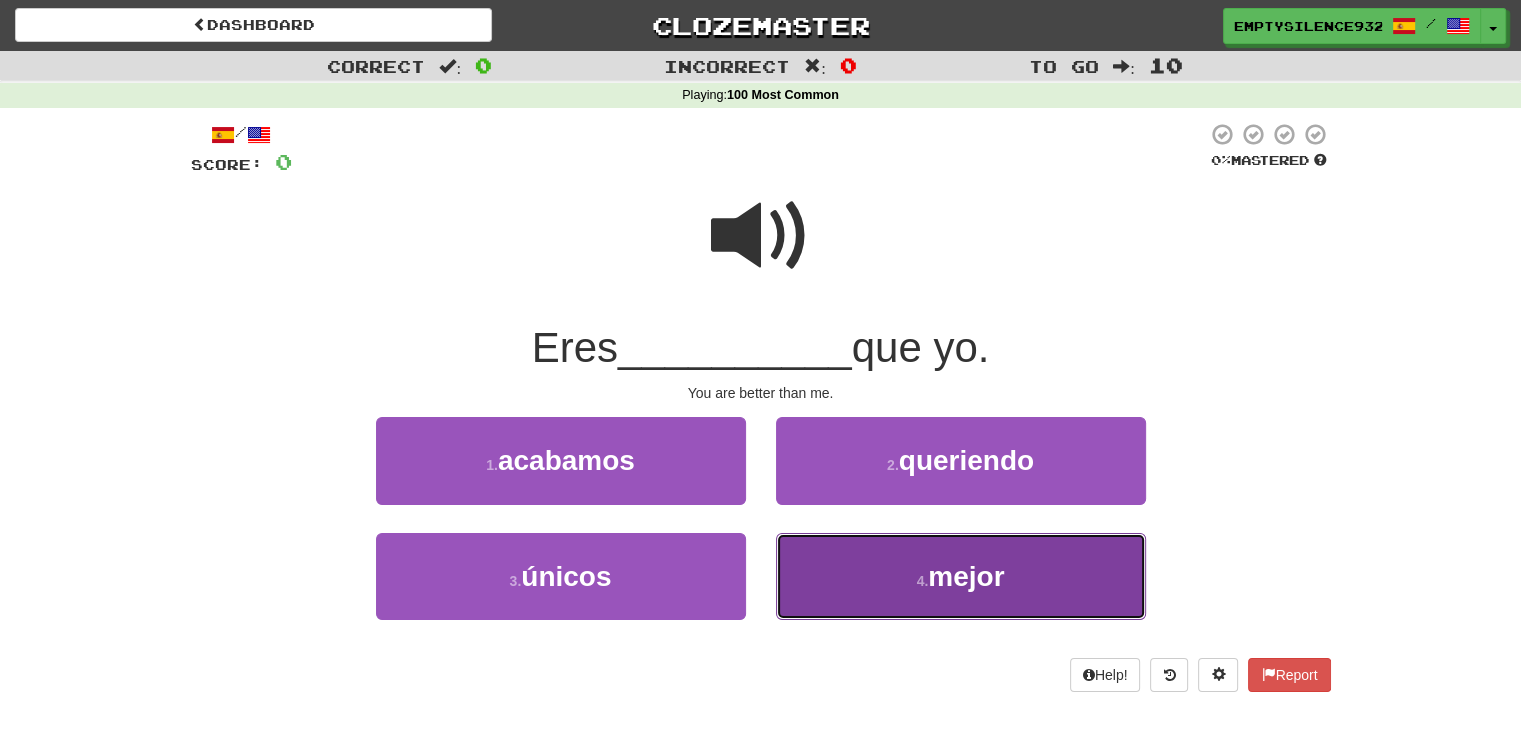 click on "mejor" at bounding box center (966, 576) 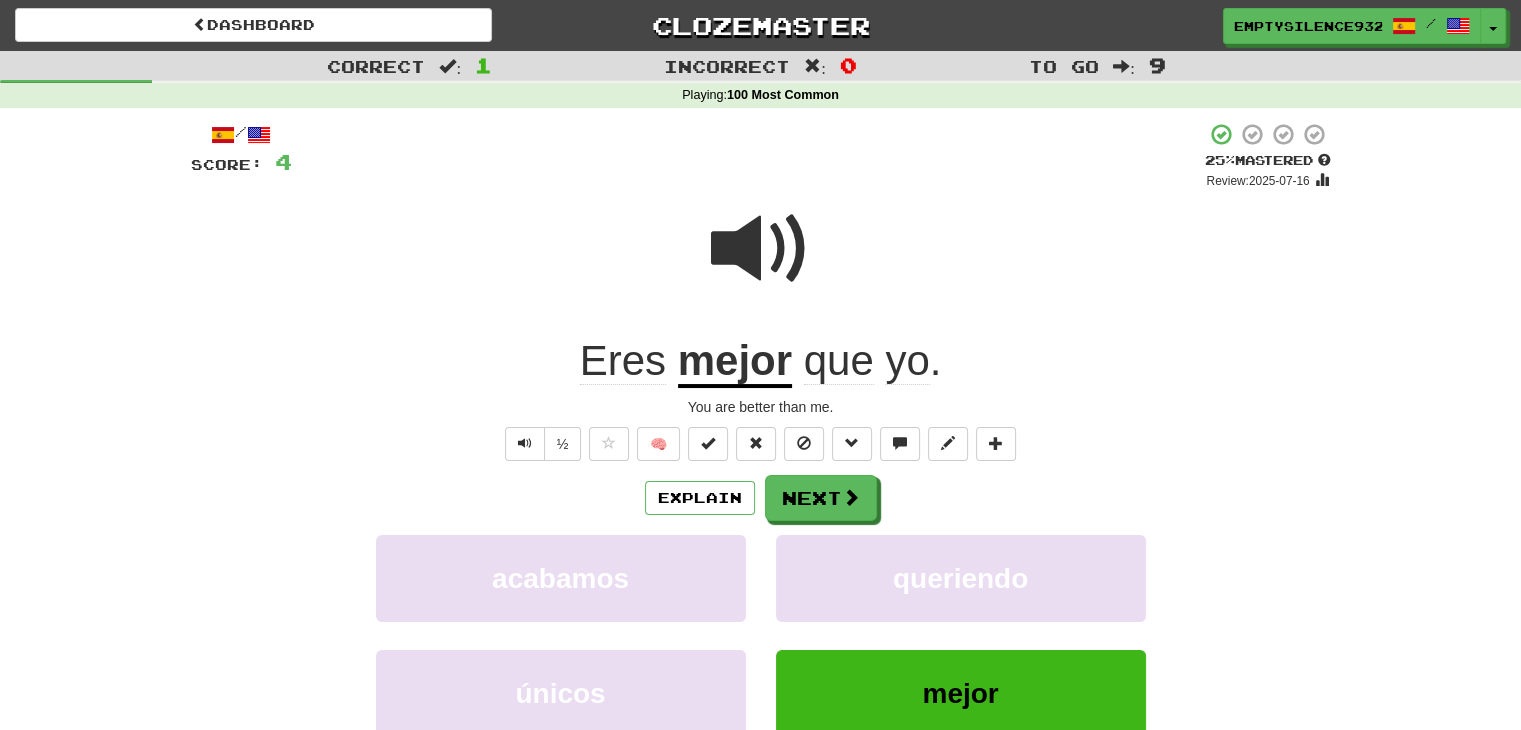 click at bounding box center [761, 262] 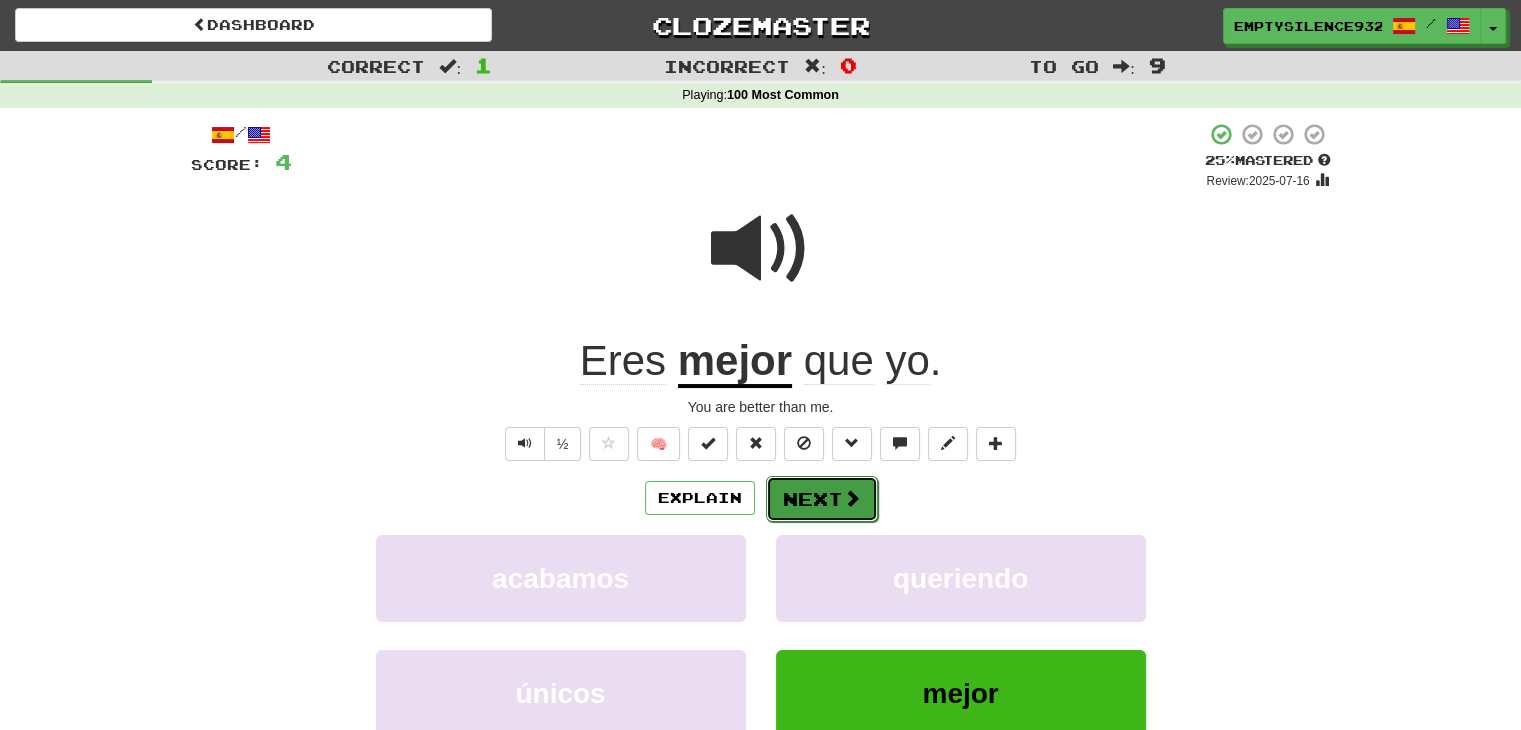 click on "Next" at bounding box center (822, 499) 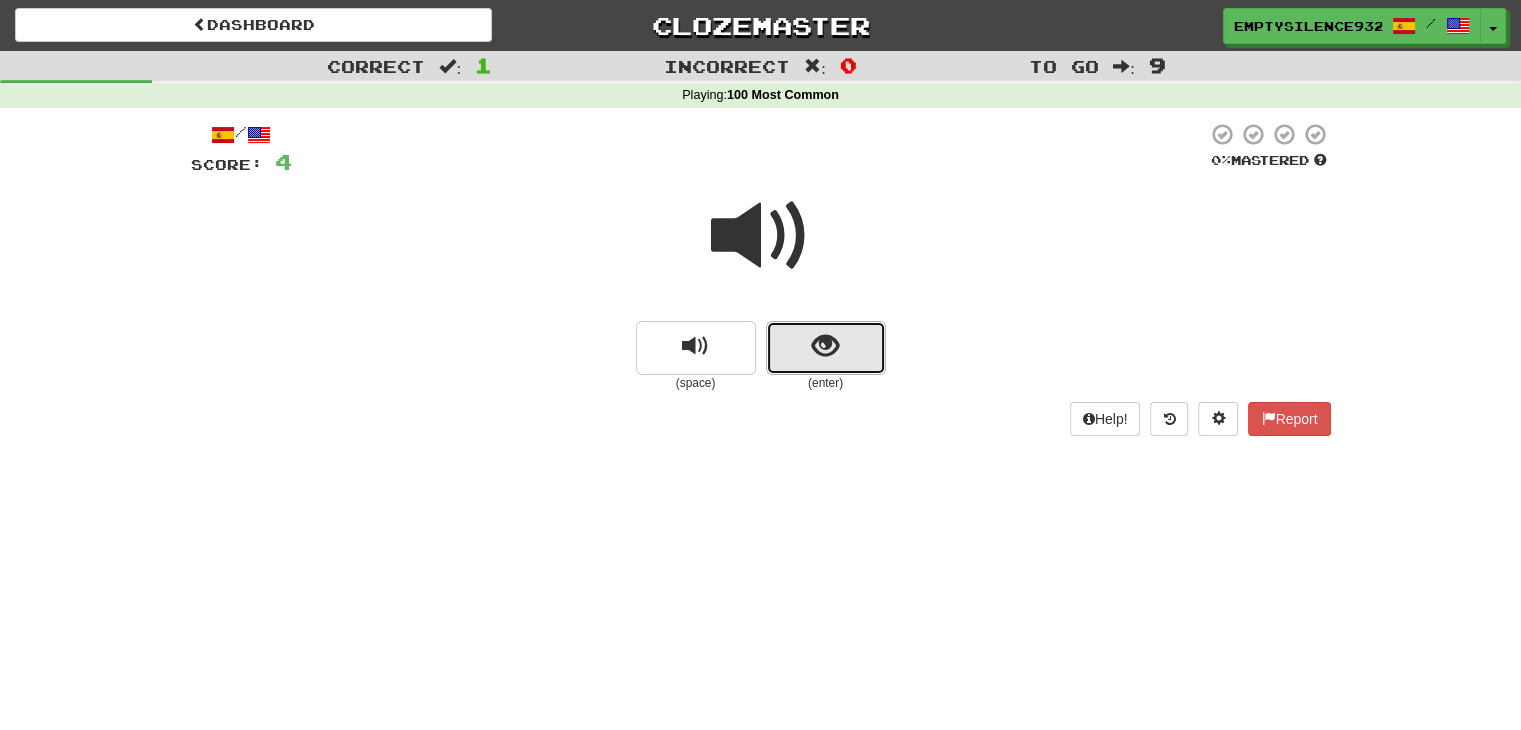 click at bounding box center (825, 346) 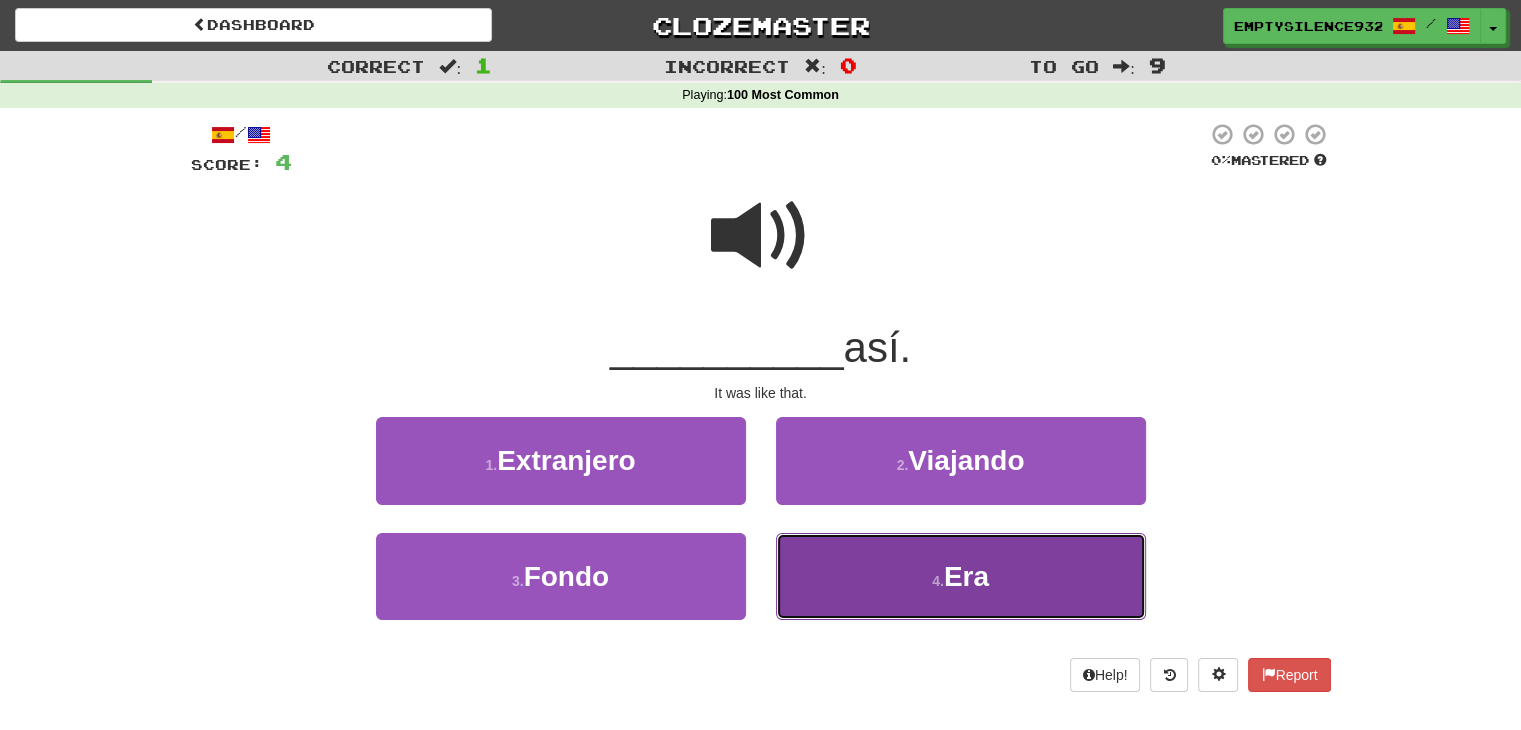 click on "4 .  Era" at bounding box center (961, 576) 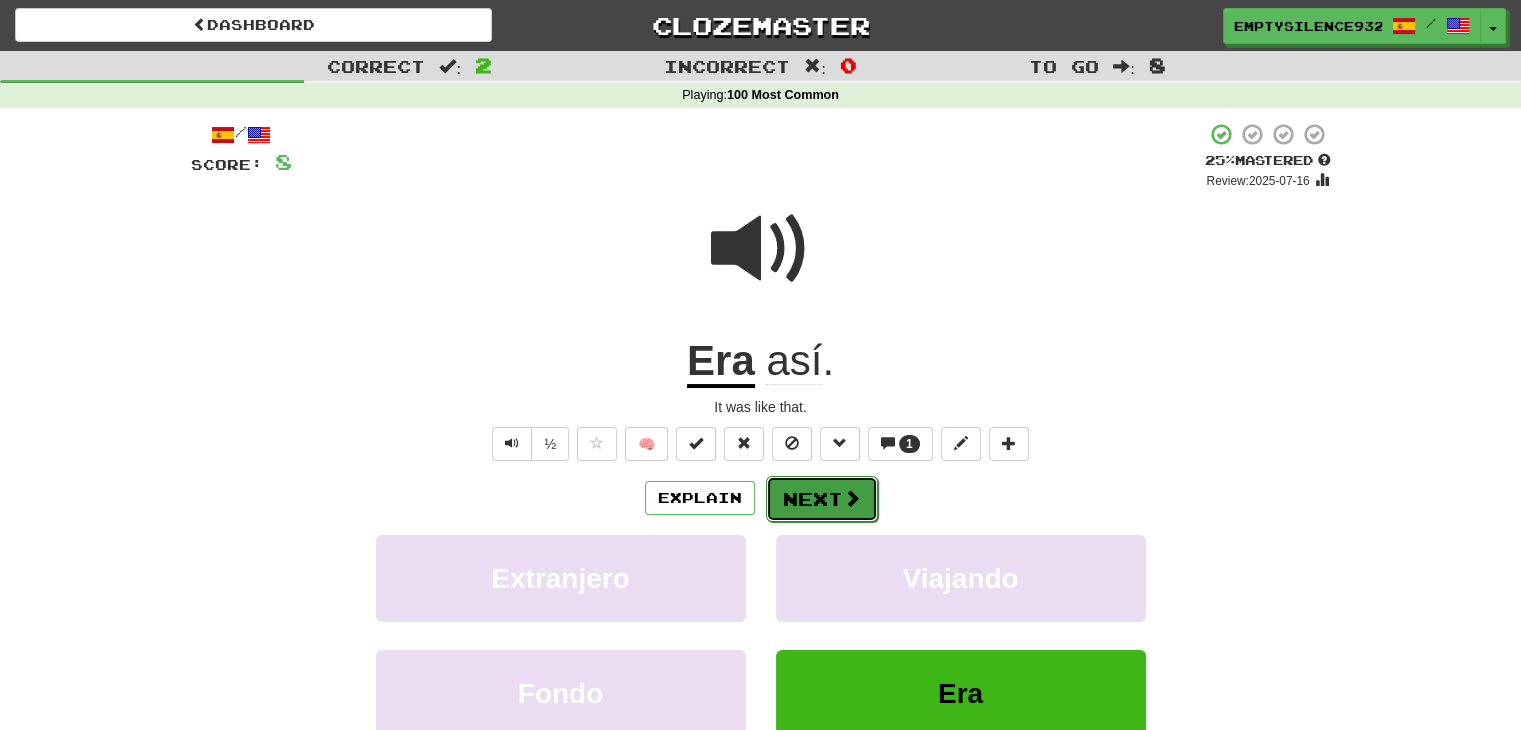 click on "Next" at bounding box center (822, 499) 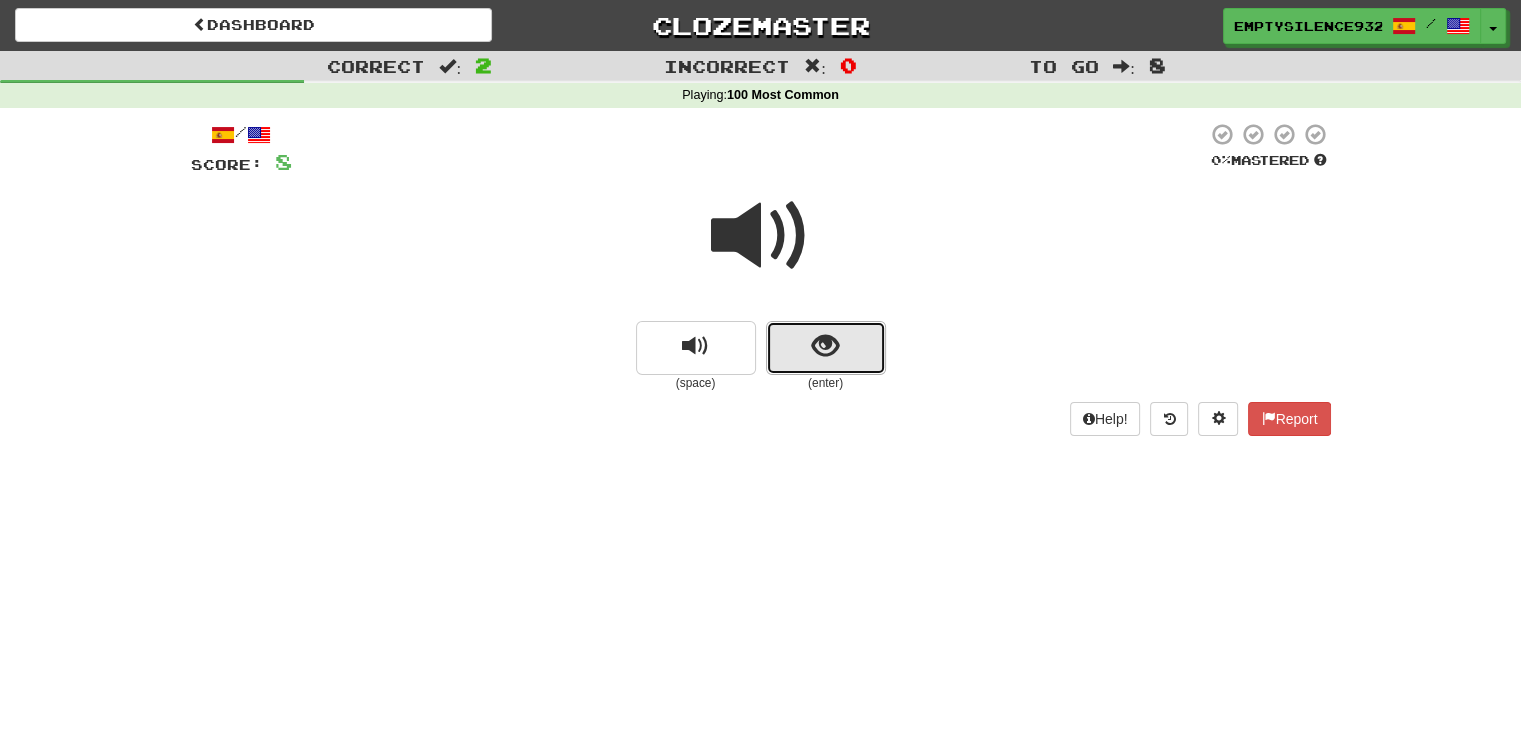 click at bounding box center (826, 348) 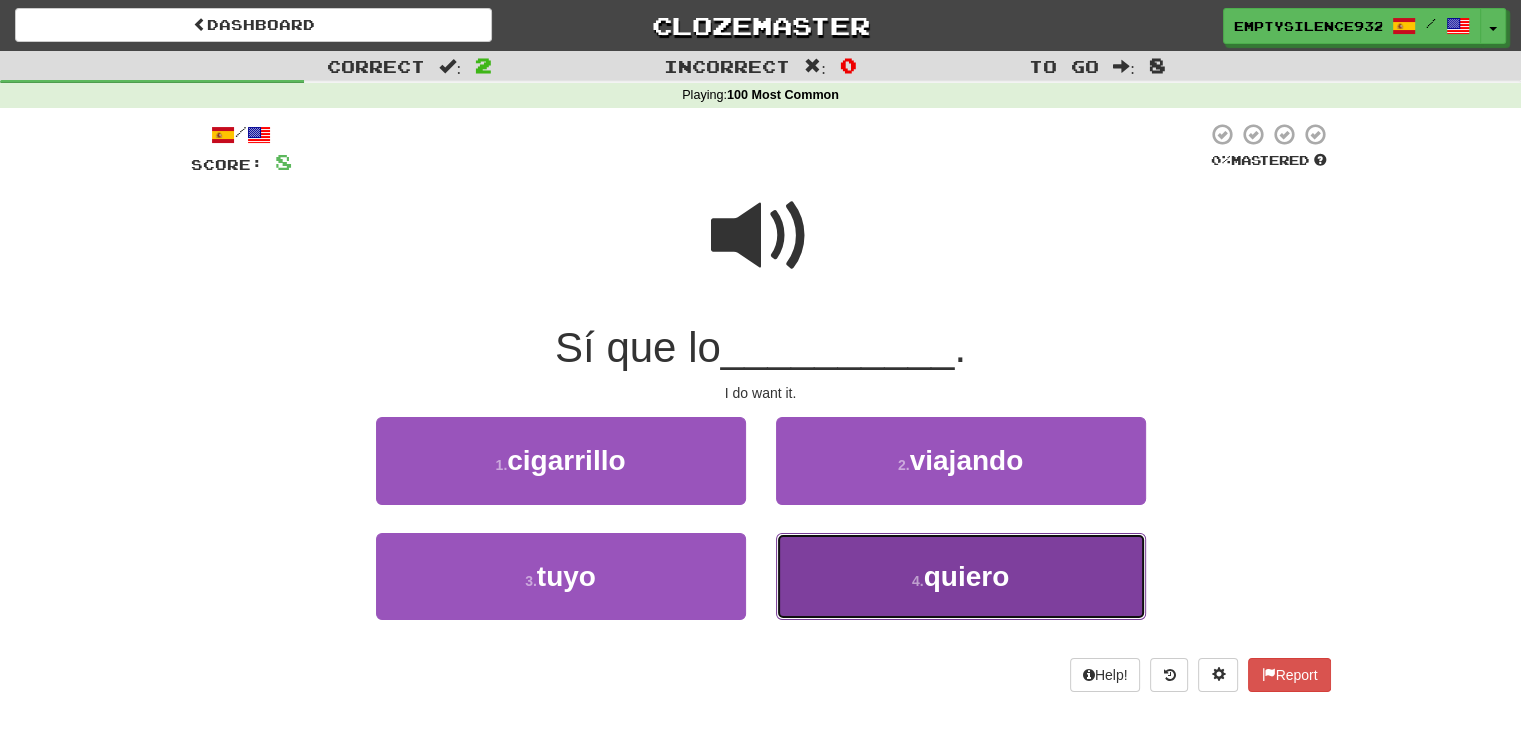 click on "4 .  quiero" at bounding box center (961, 576) 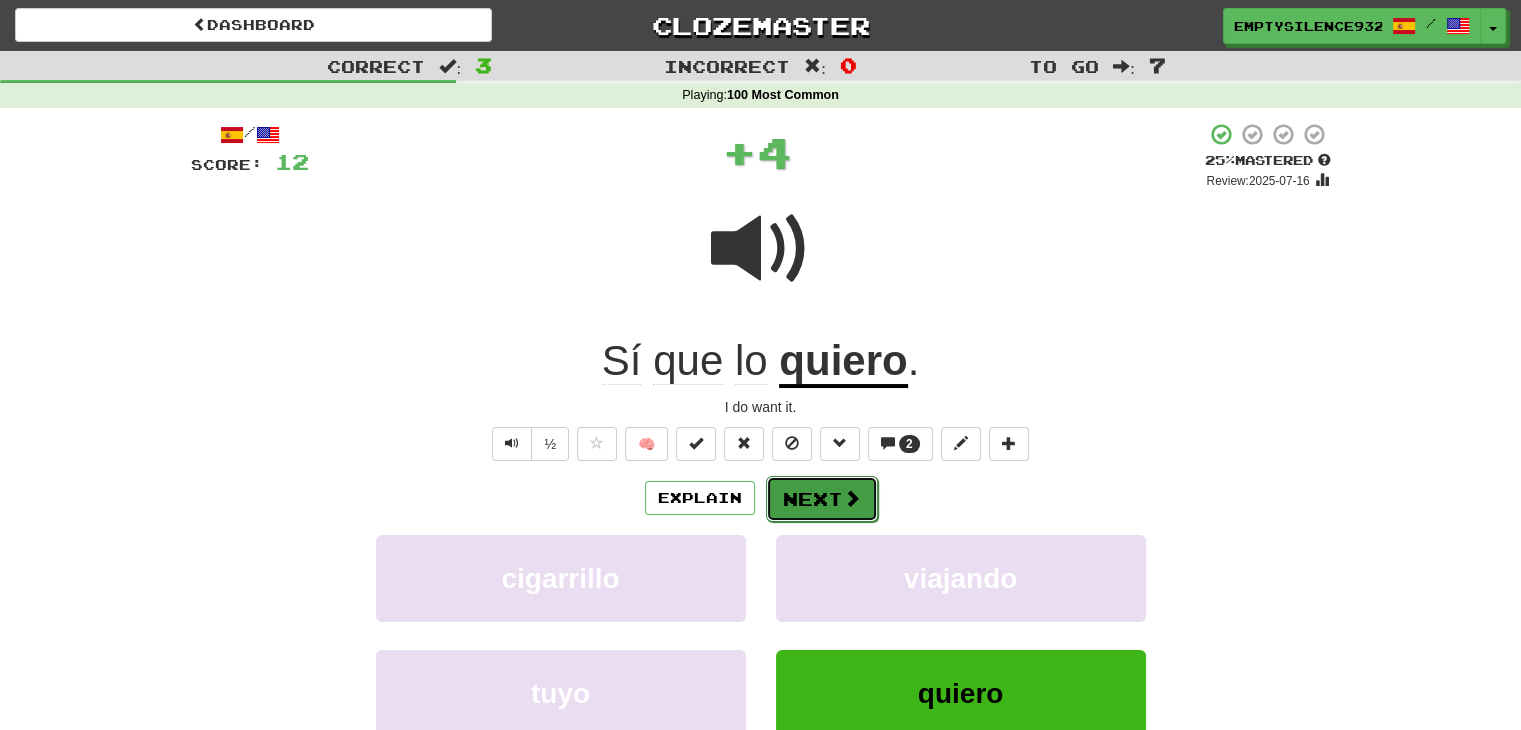 click on "Next" at bounding box center [822, 499] 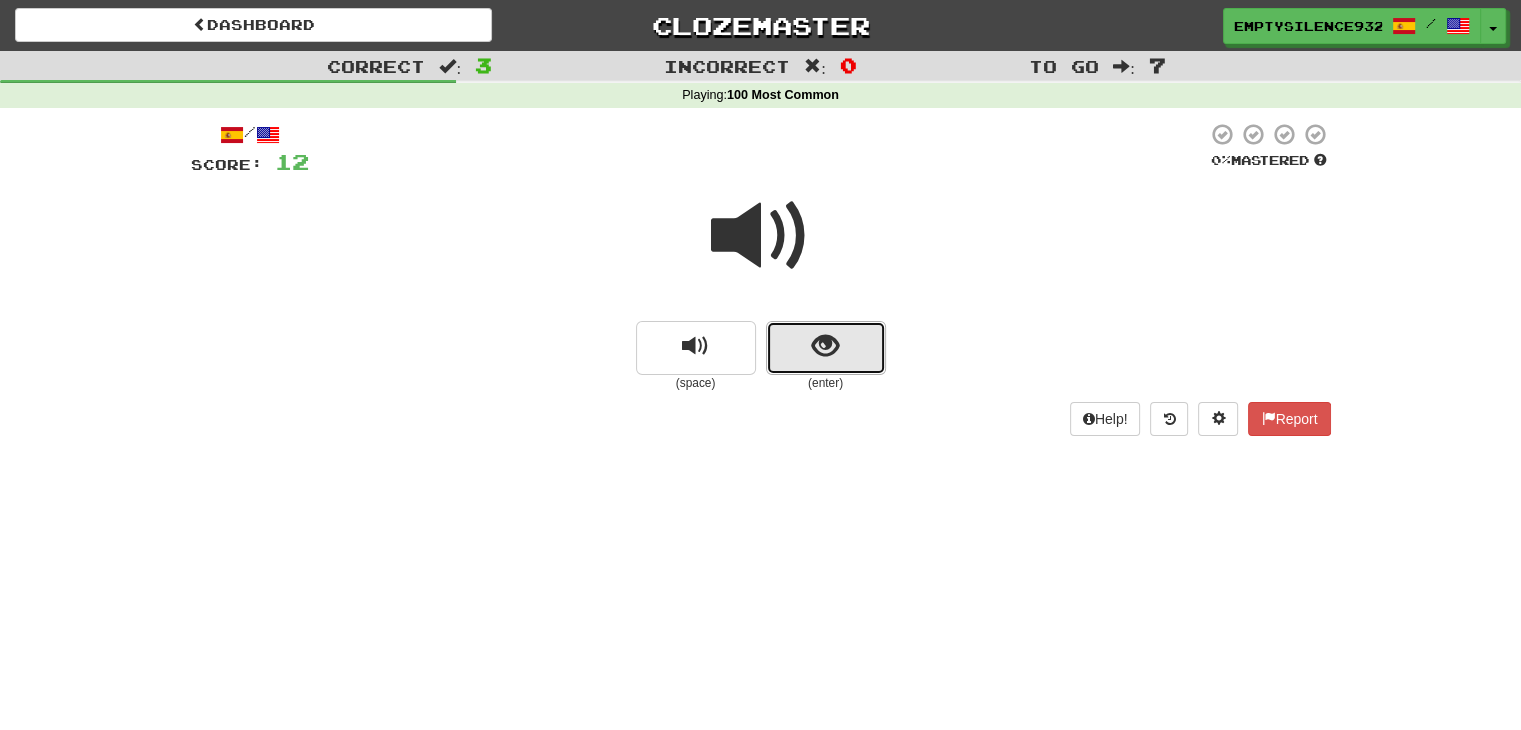 click at bounding box center [826, 348] 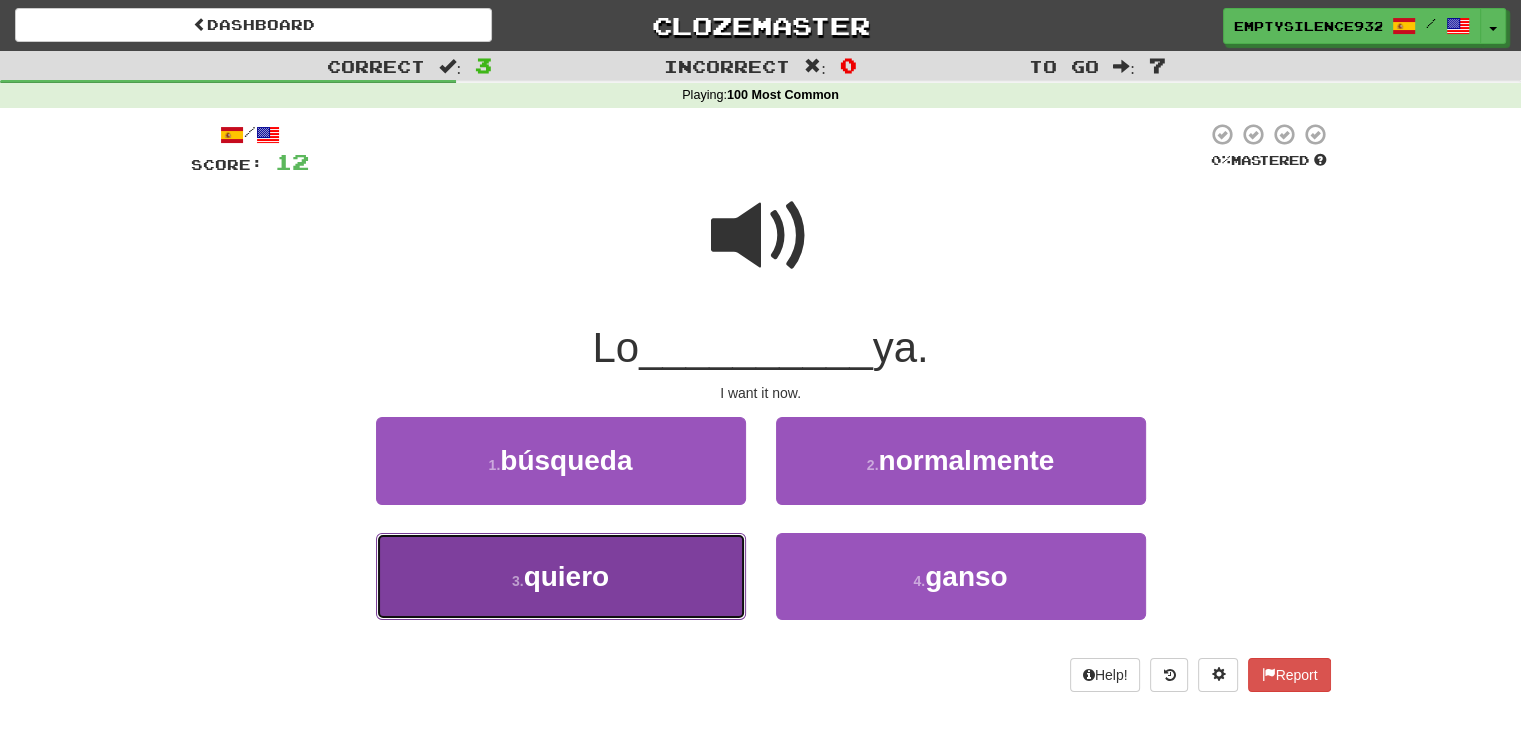 click on "3 .  quiero" at bounding box center (561, 576) 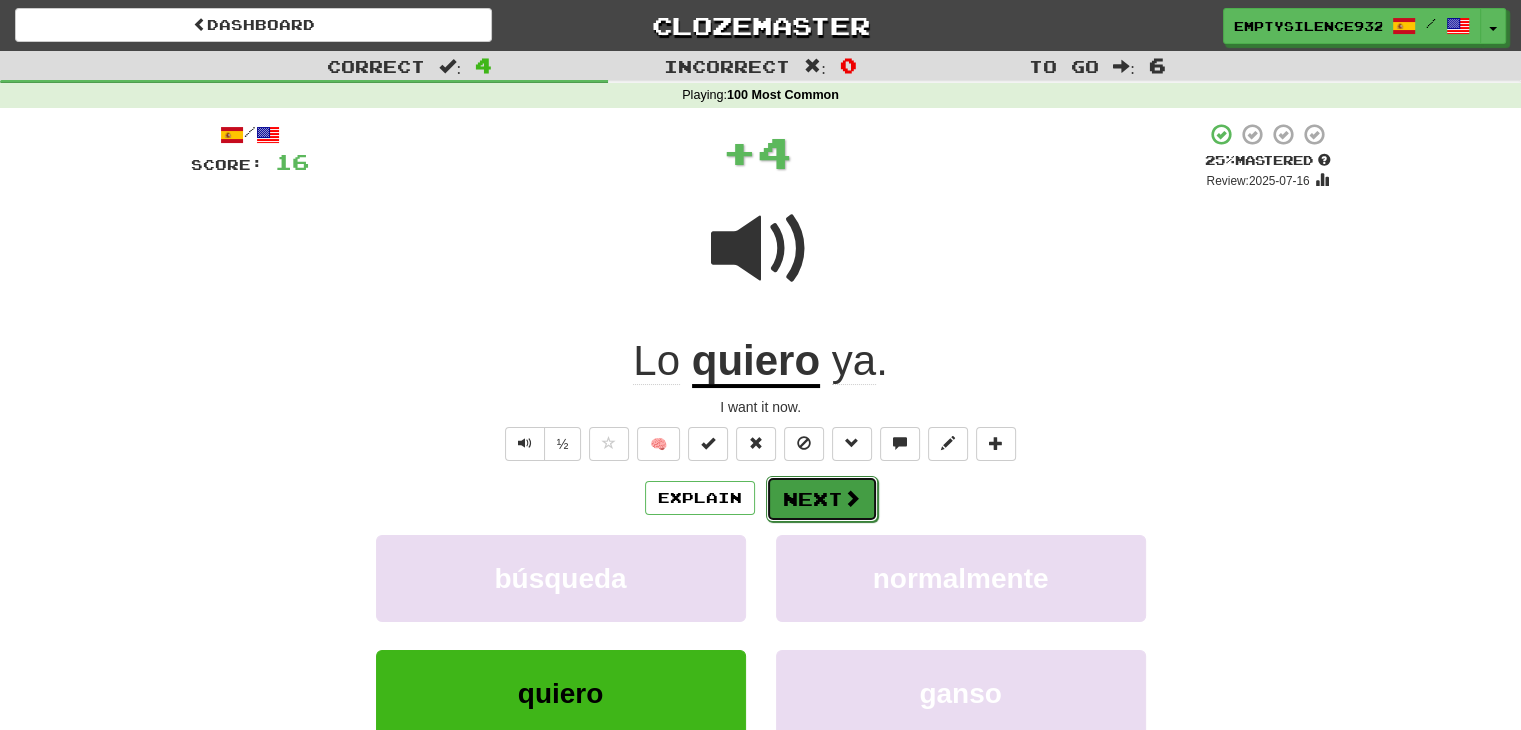 click on "Next" at bounding box center (822, 499) 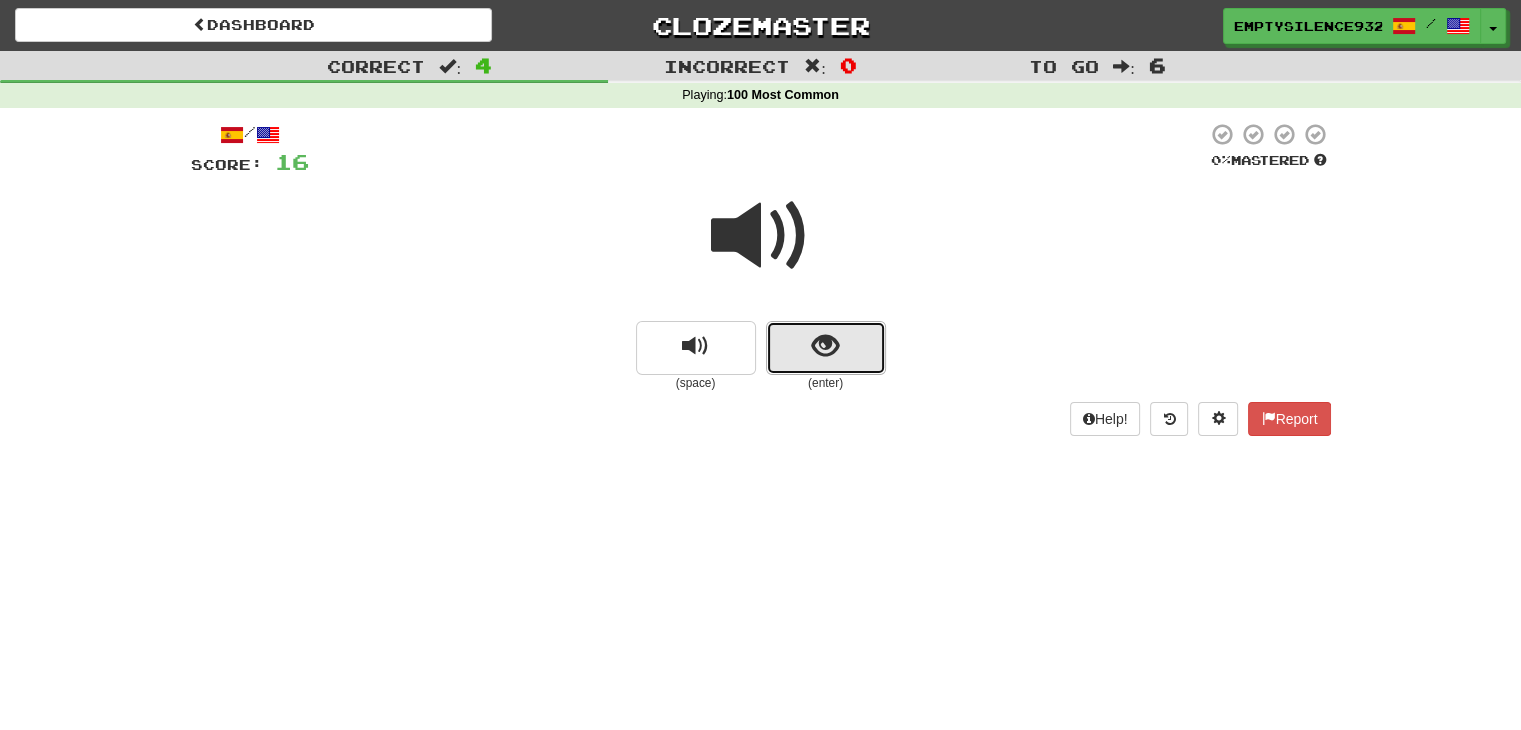 click at bounding box center [825, 346] 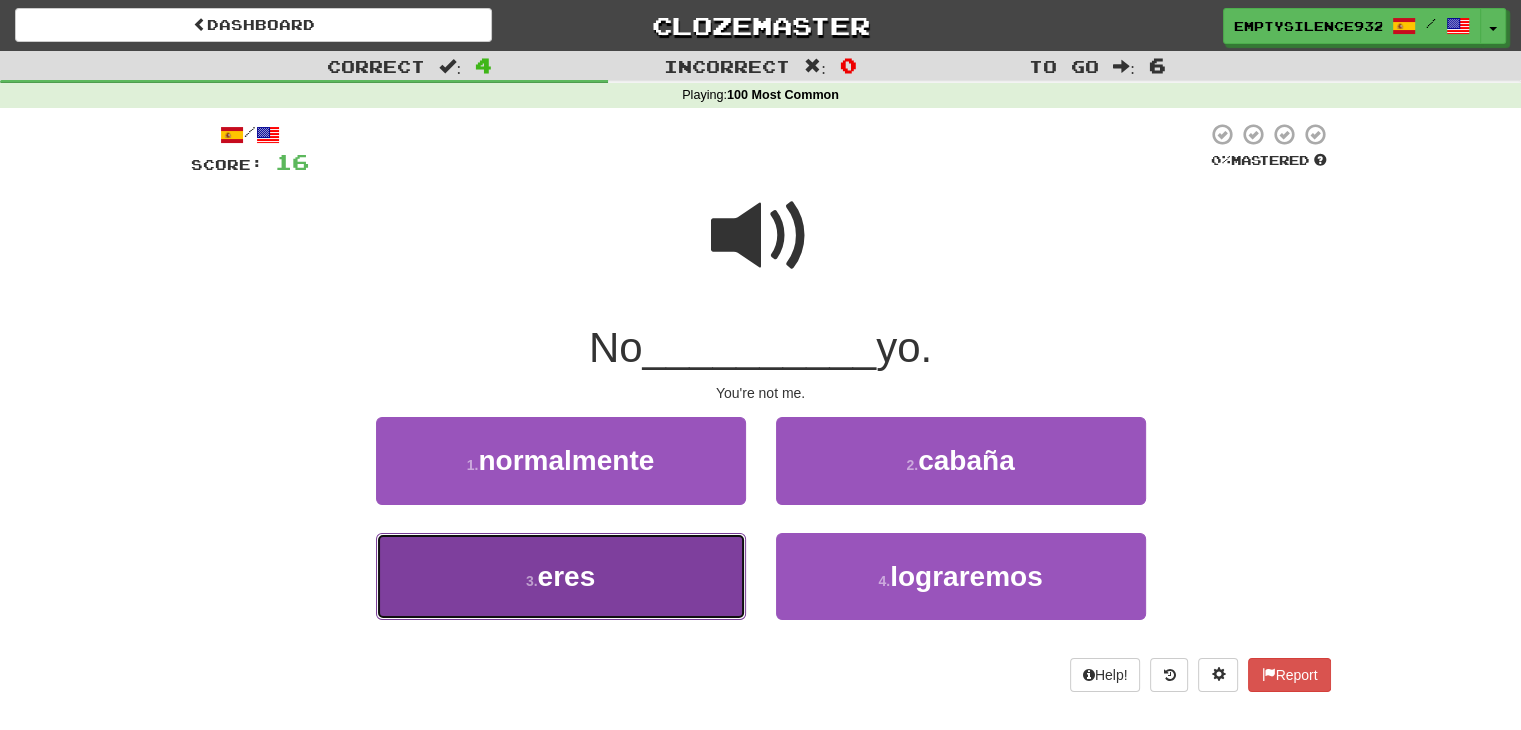 click on "3 .  eres" at bounding box center [561, 576] 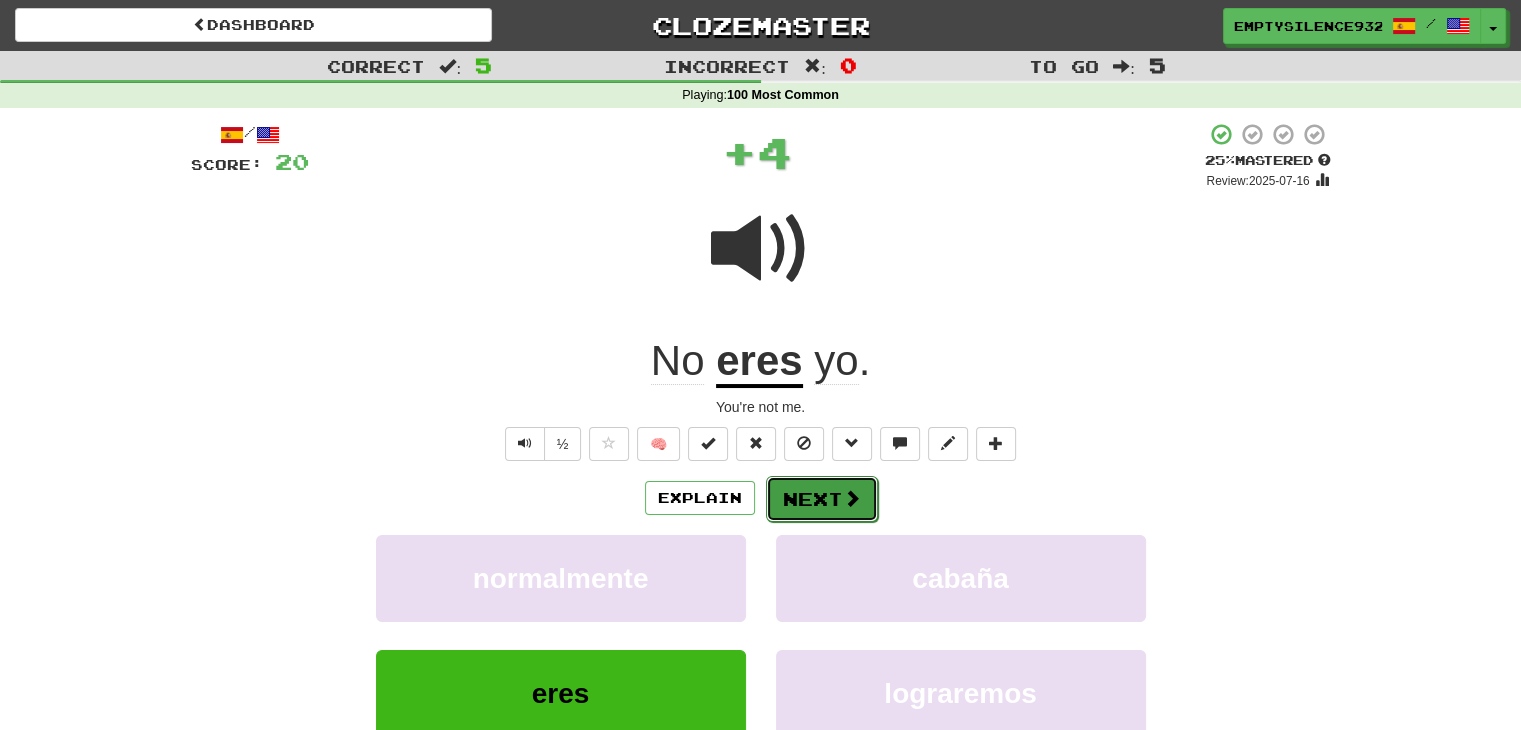 click on "Next" at bounding box center [822, 499] 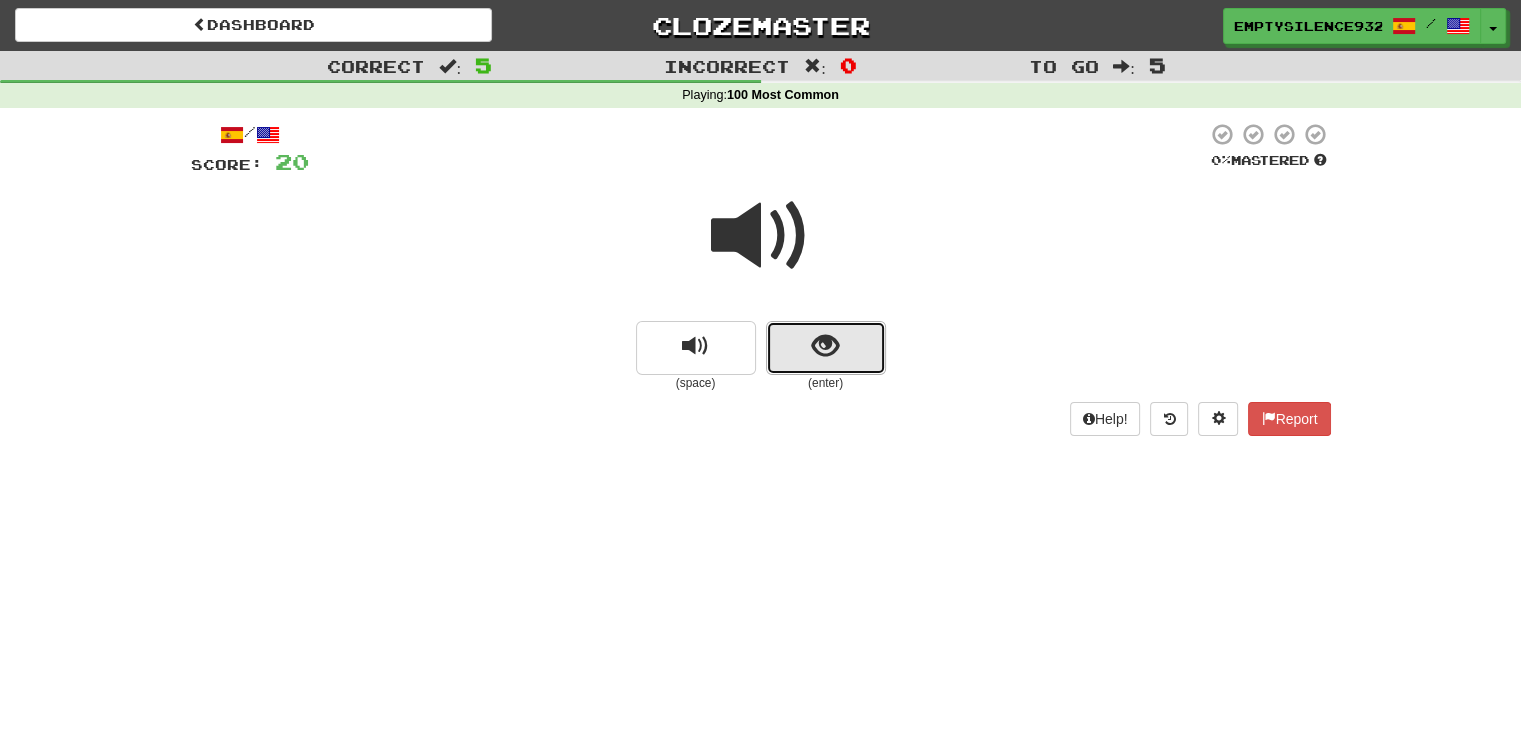 click at bounding box center [825, 346] 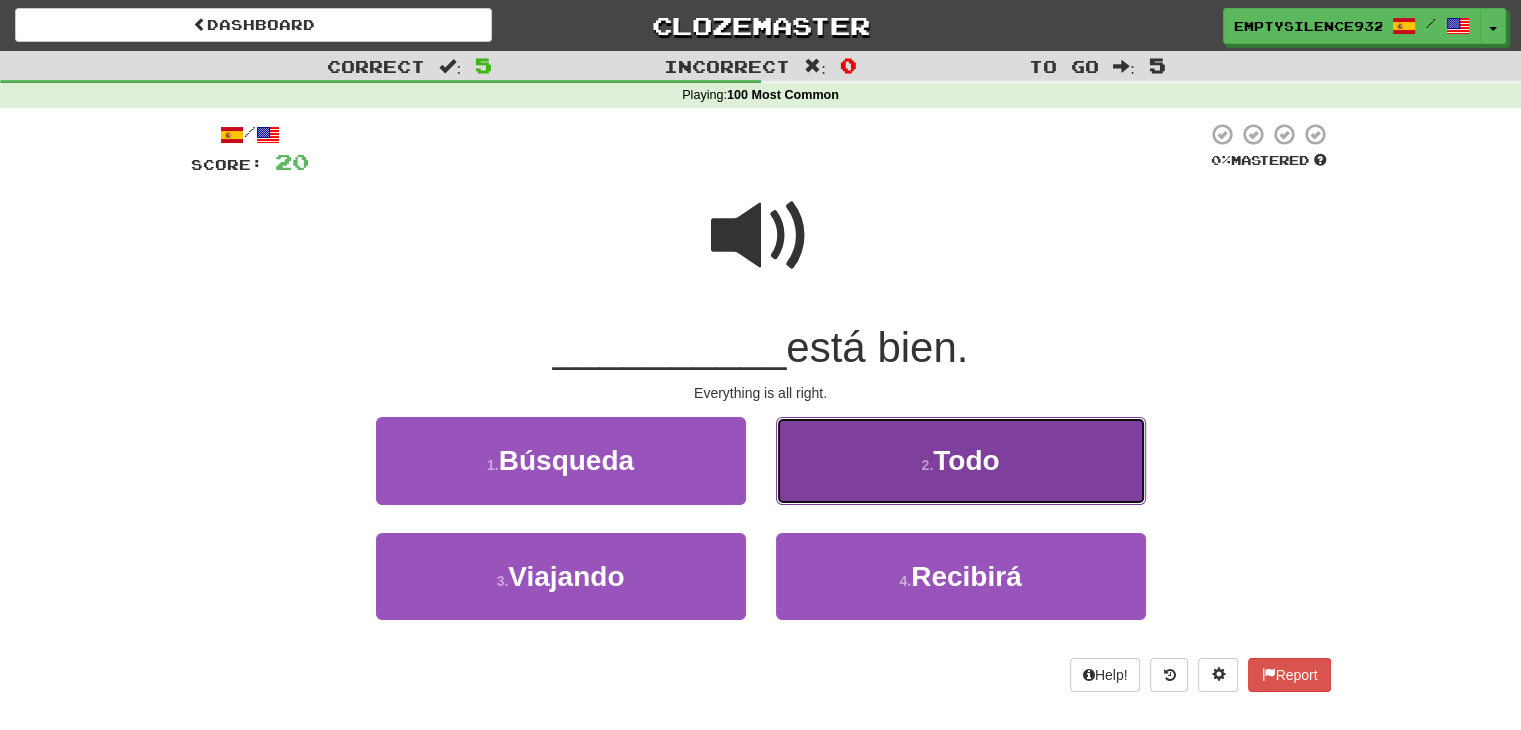 click on "2 .  Todo" at bounding box center [961, 460] 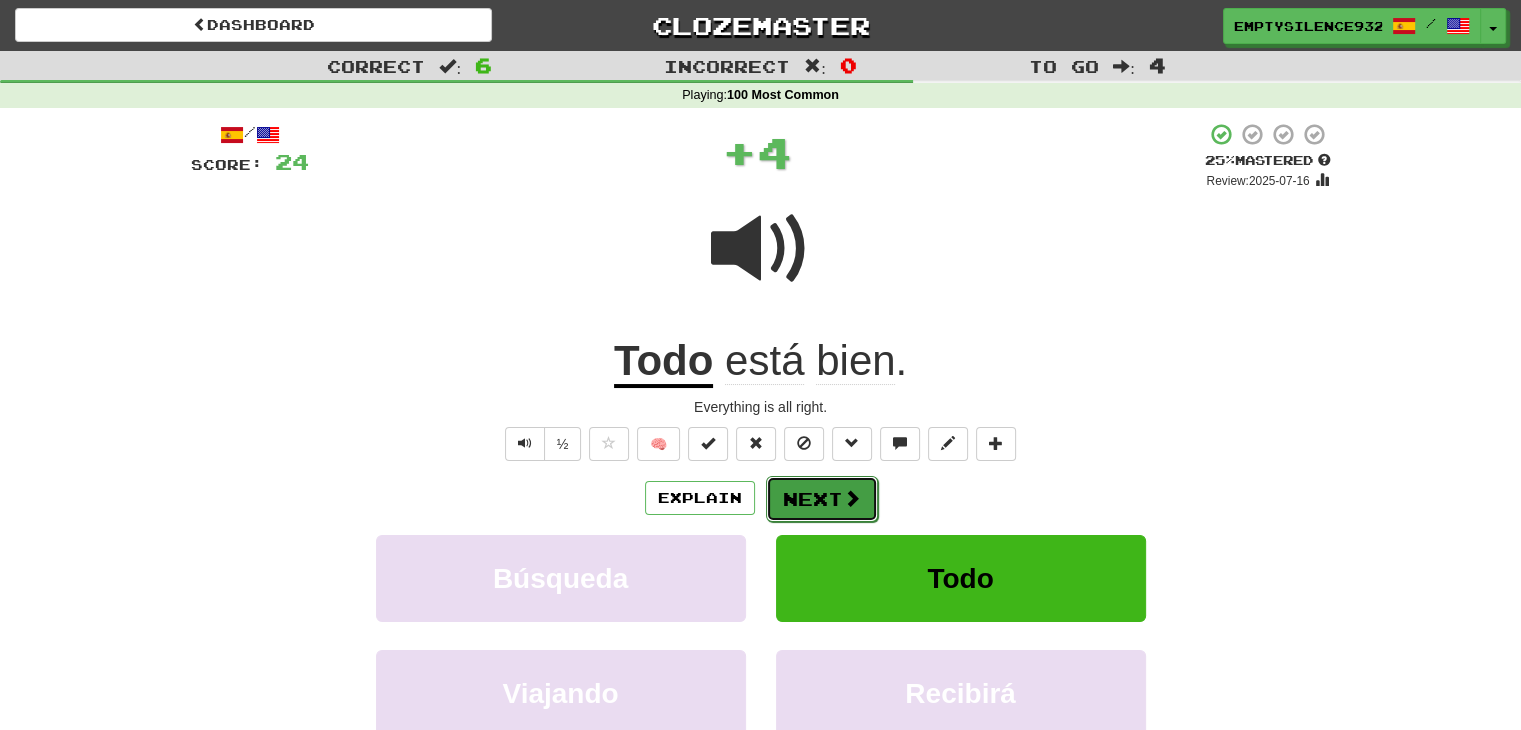 click on "Next" at bounding box center [822, 499] 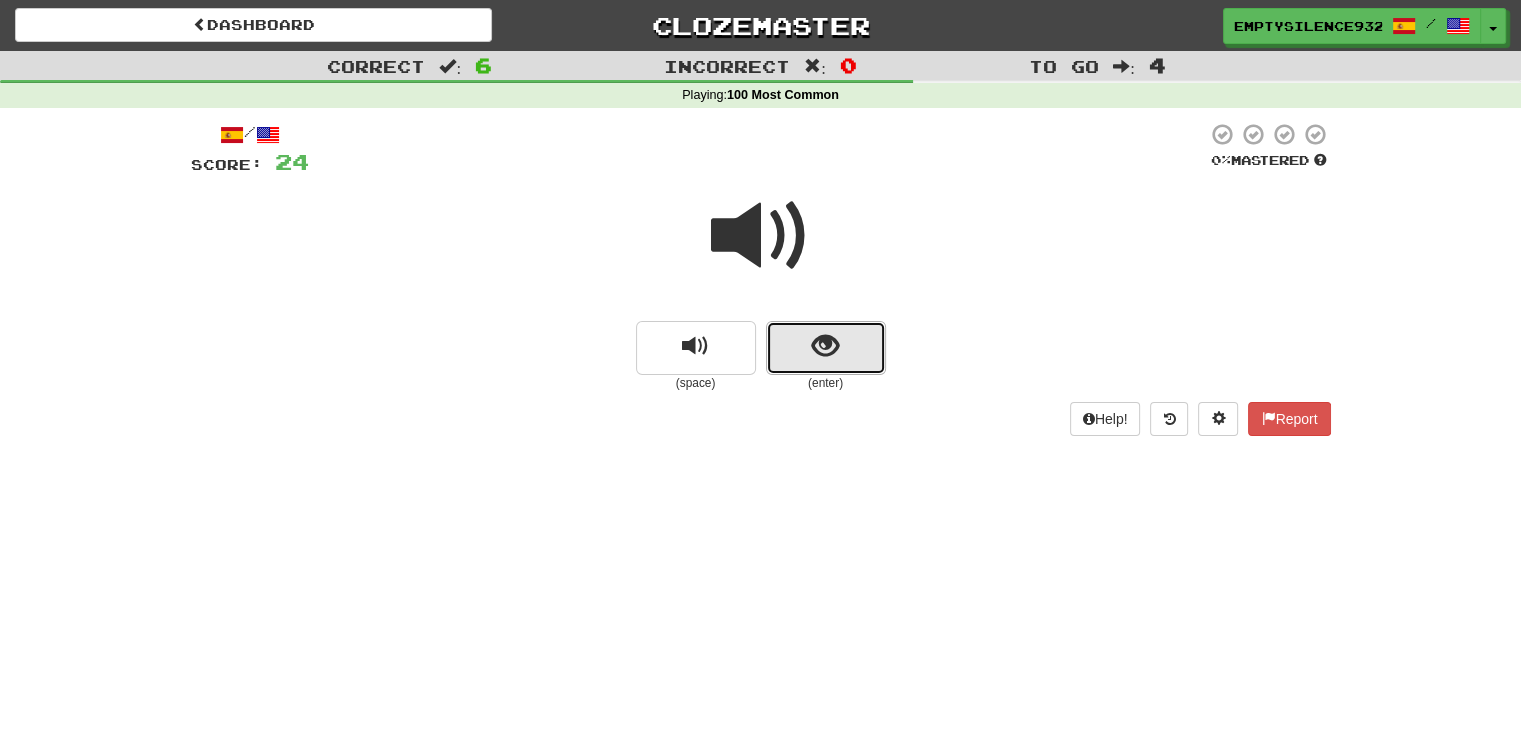 click at bounding box center (826, 348) 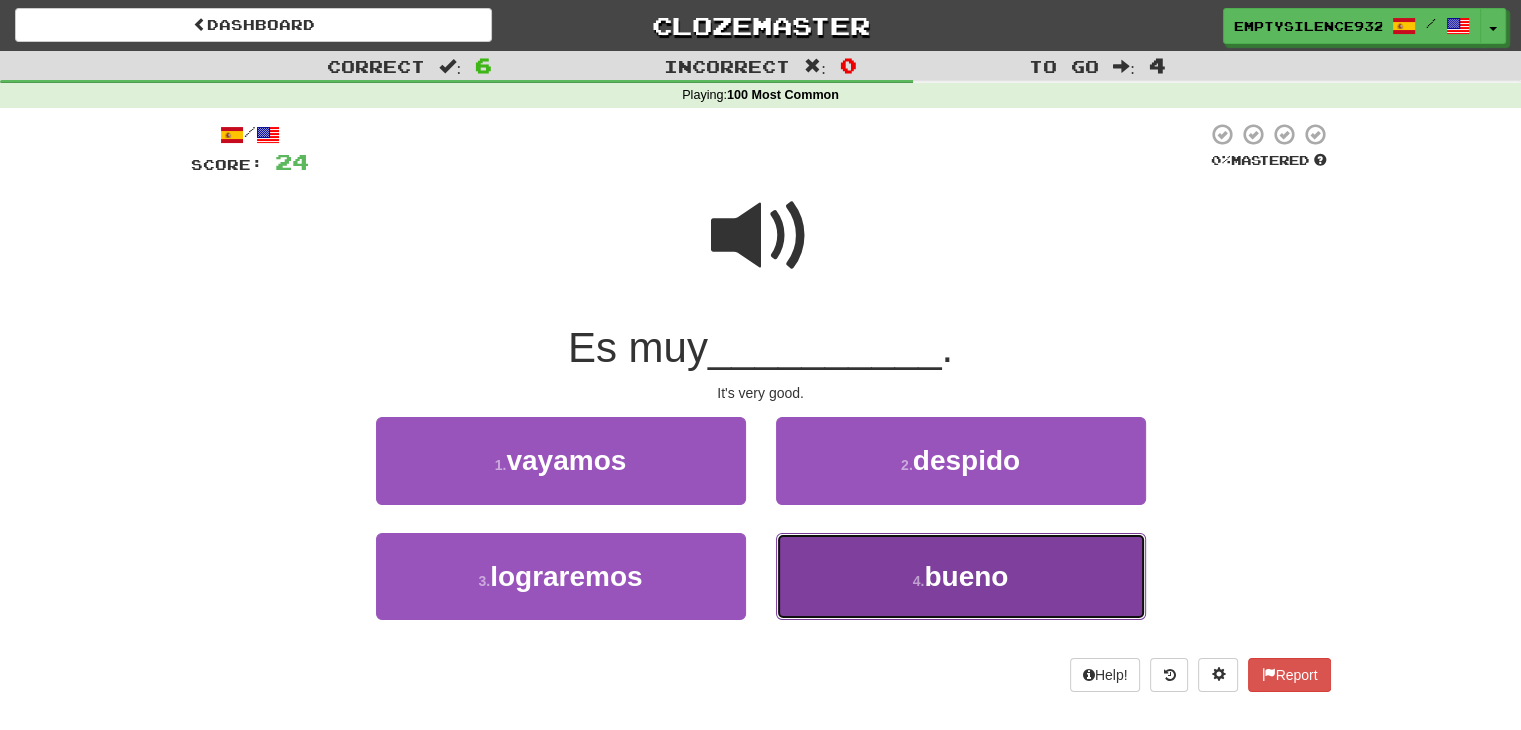 click on "4 .  bueno" at bounding box center [961, 576] 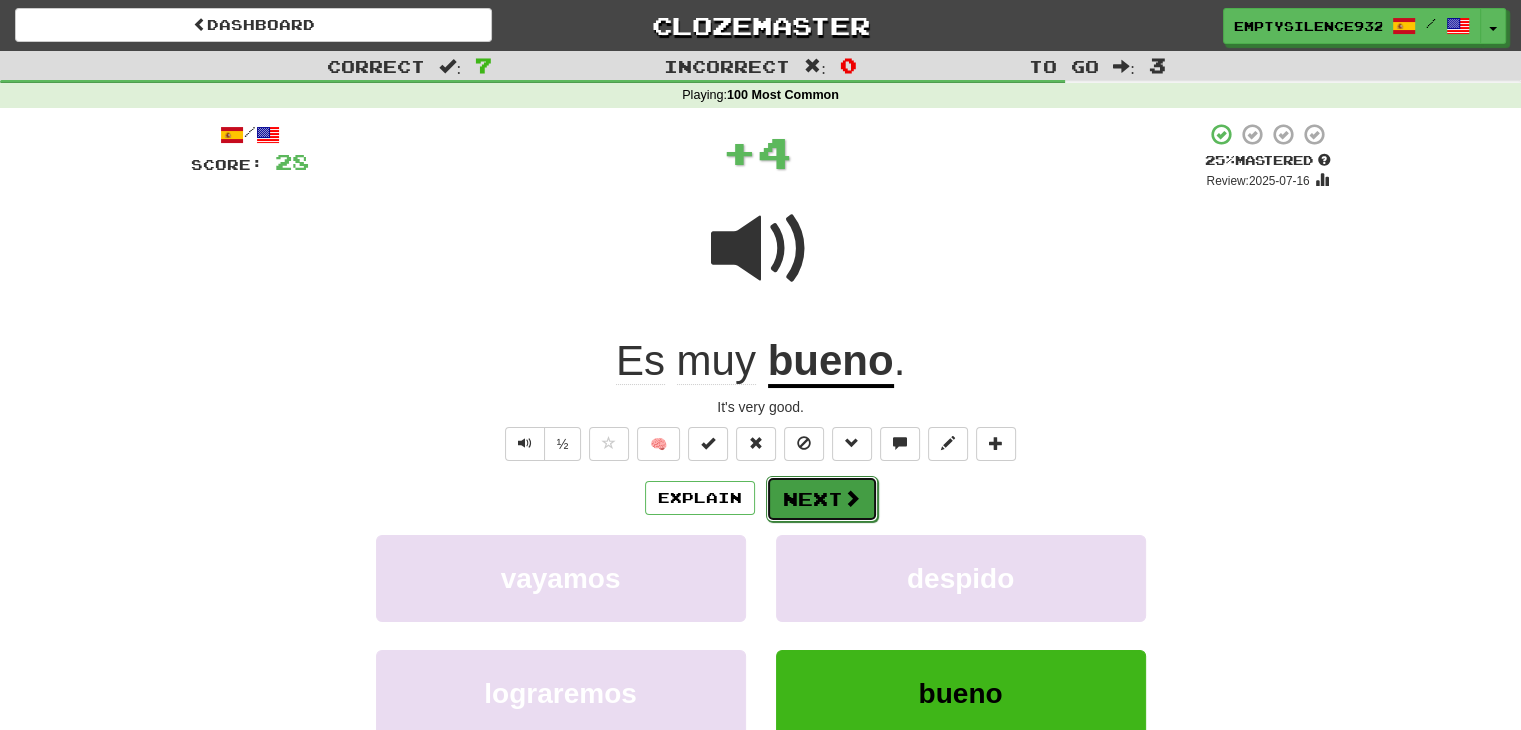 click on "Next" at bounding box center [822, 499] 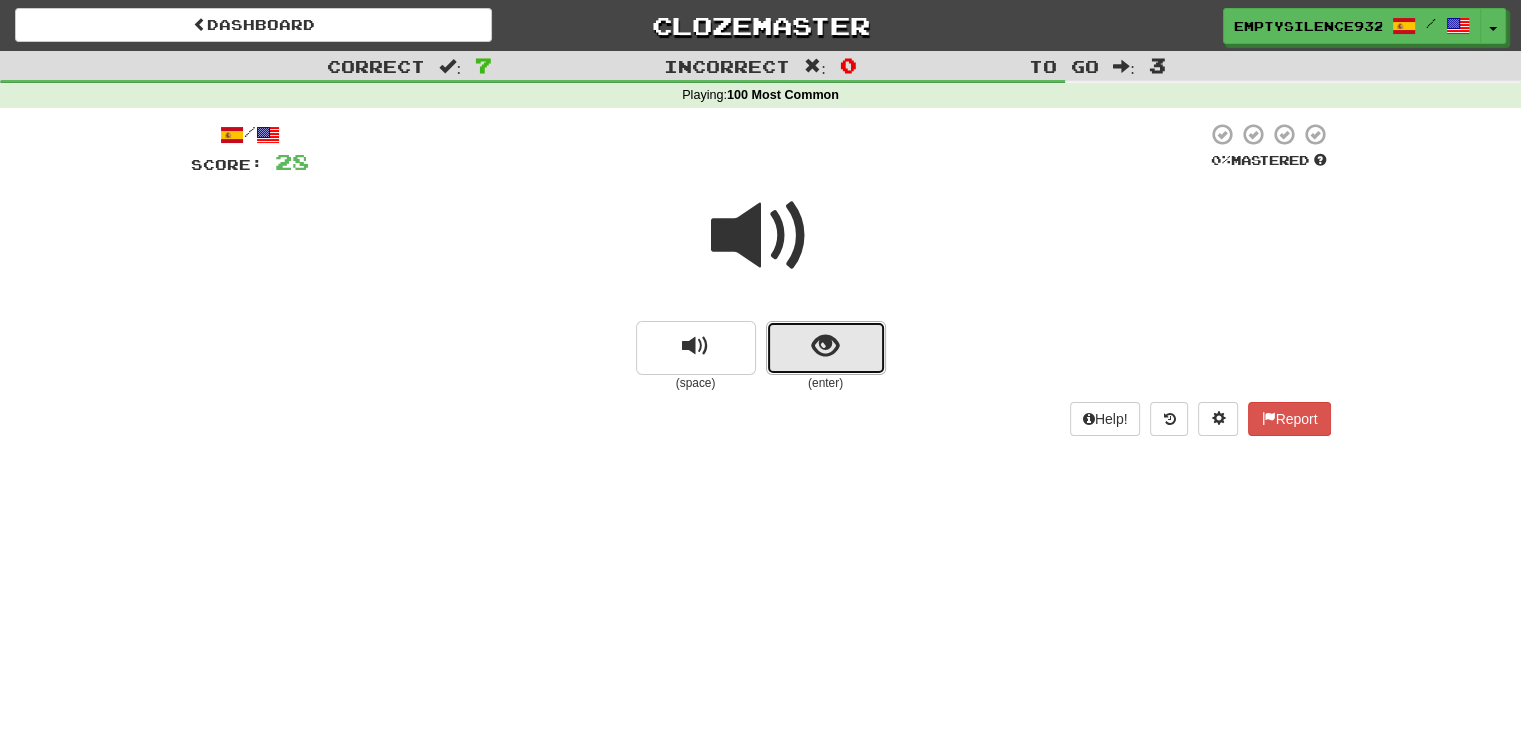 click at bounding box center (826, 348) 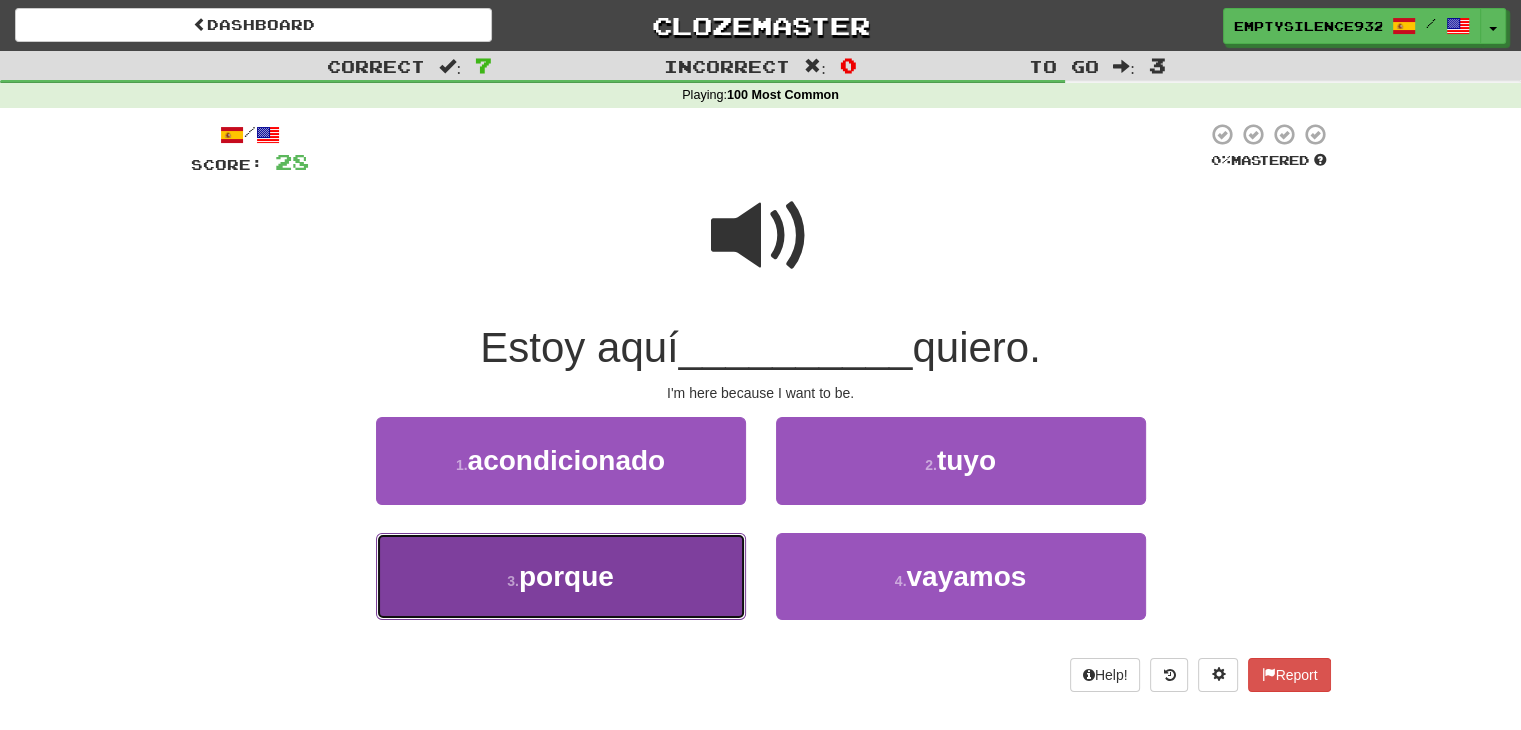 click on "3 .  porque" at bounding box center [561, 576] 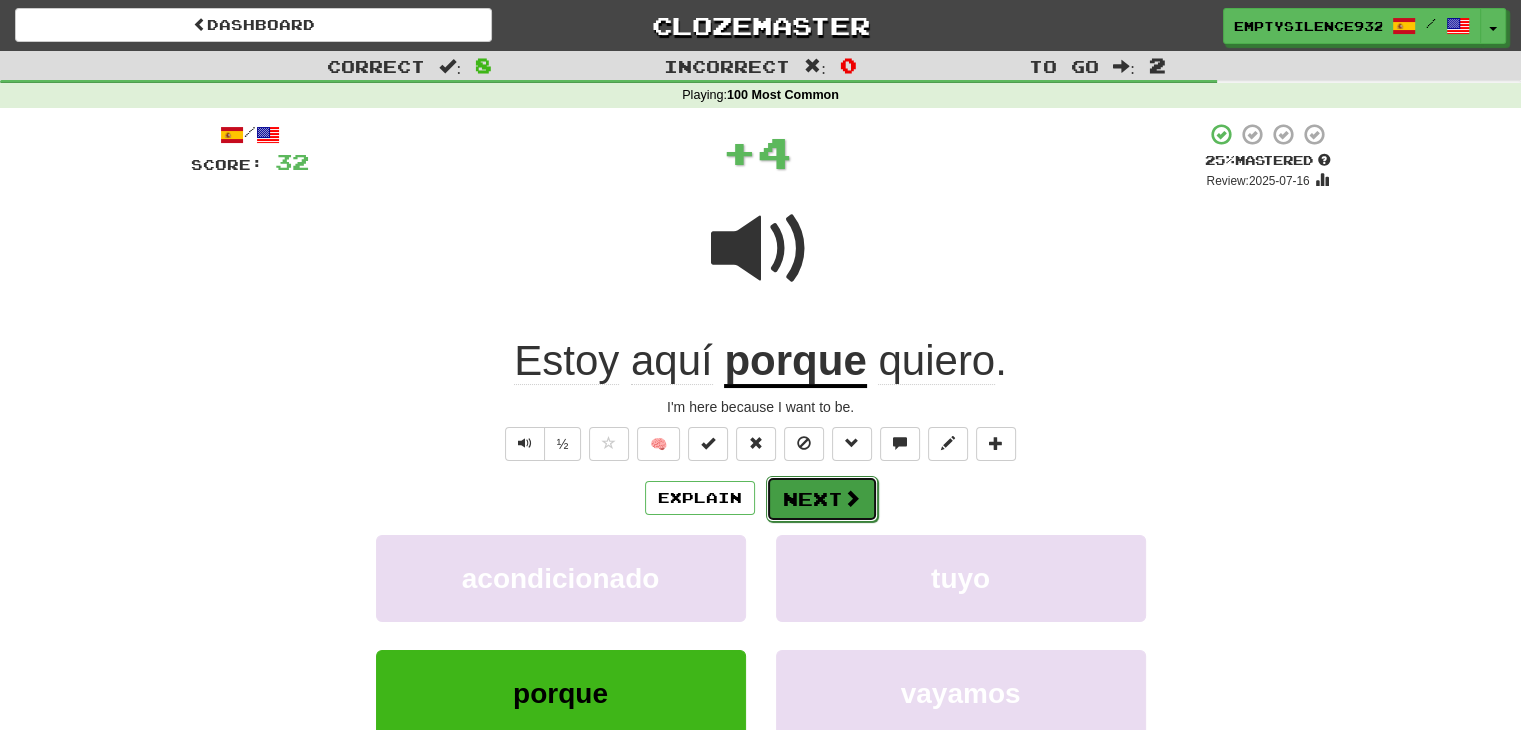 click on "Next" at bounding box center [822, 499] 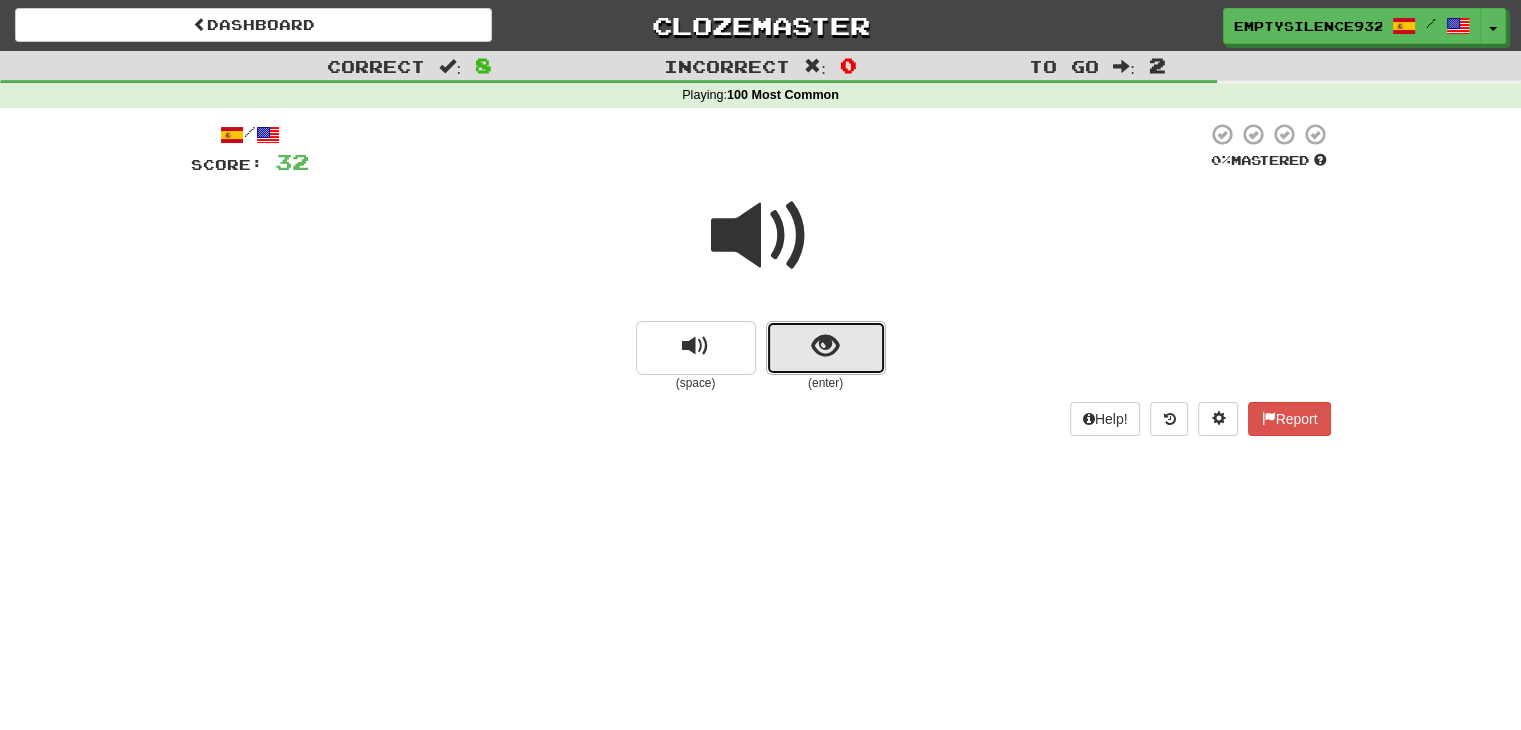 click at bounding box center (825, 346) 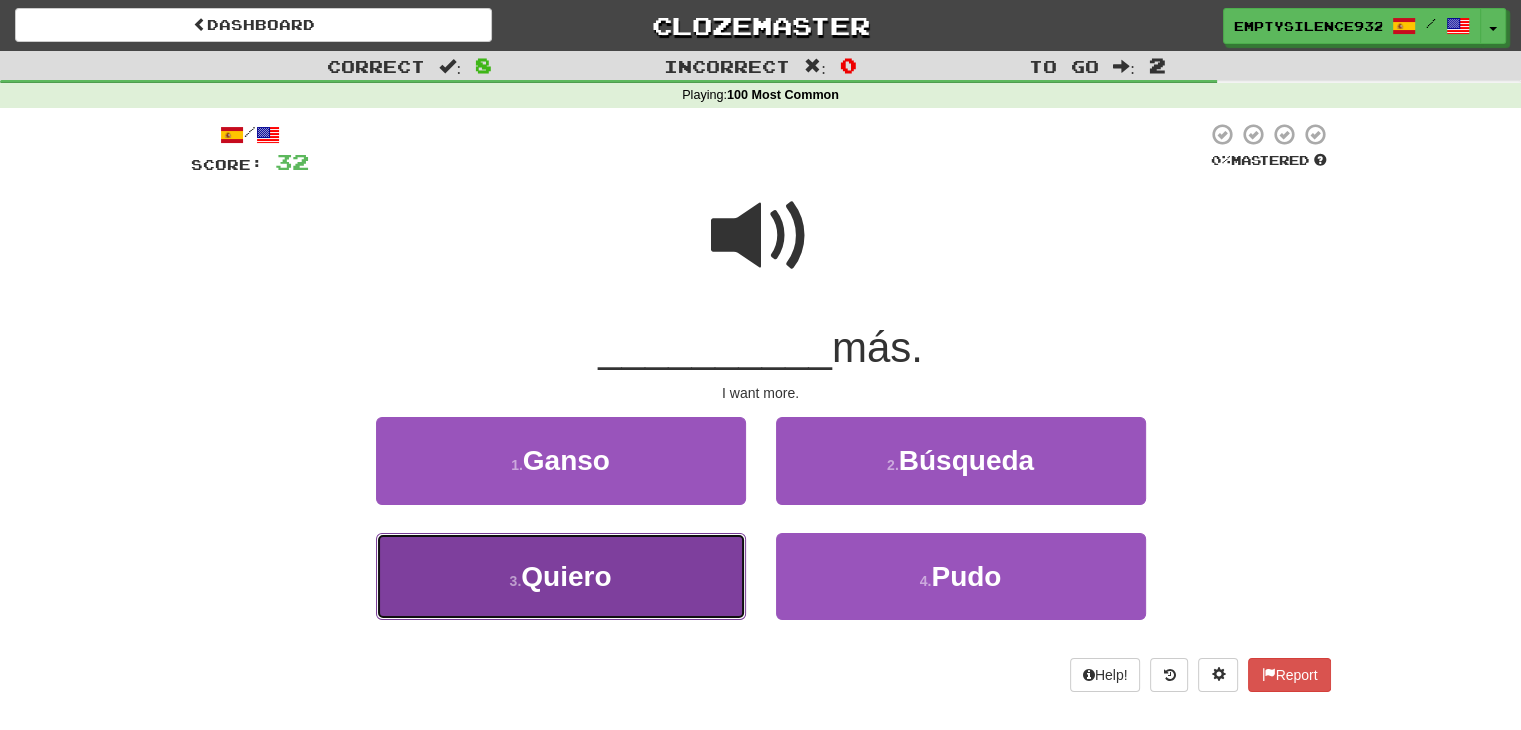 click on "3 .  Quiero" at bounding box center (561, 576) 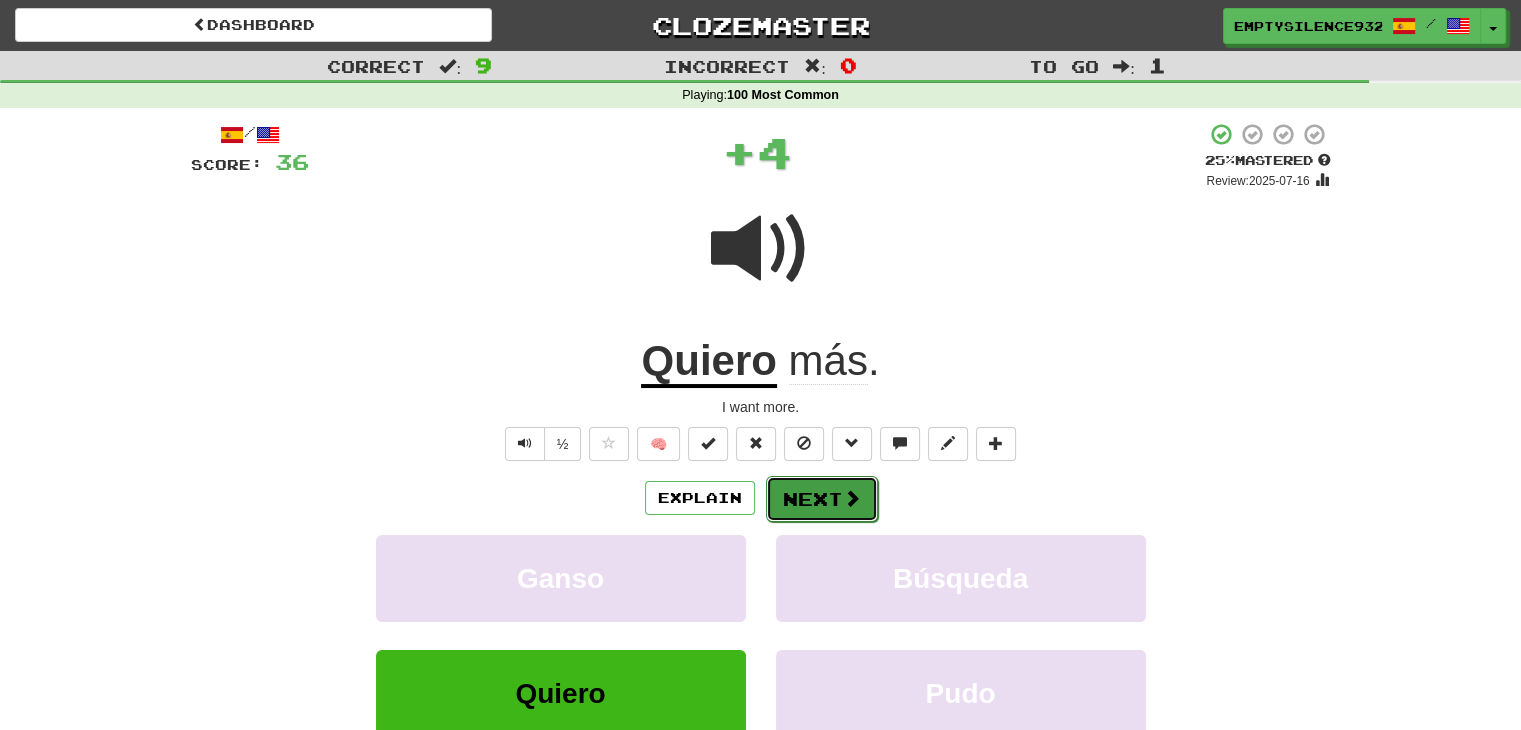 click on "Next" at bounding box center (822, 499) 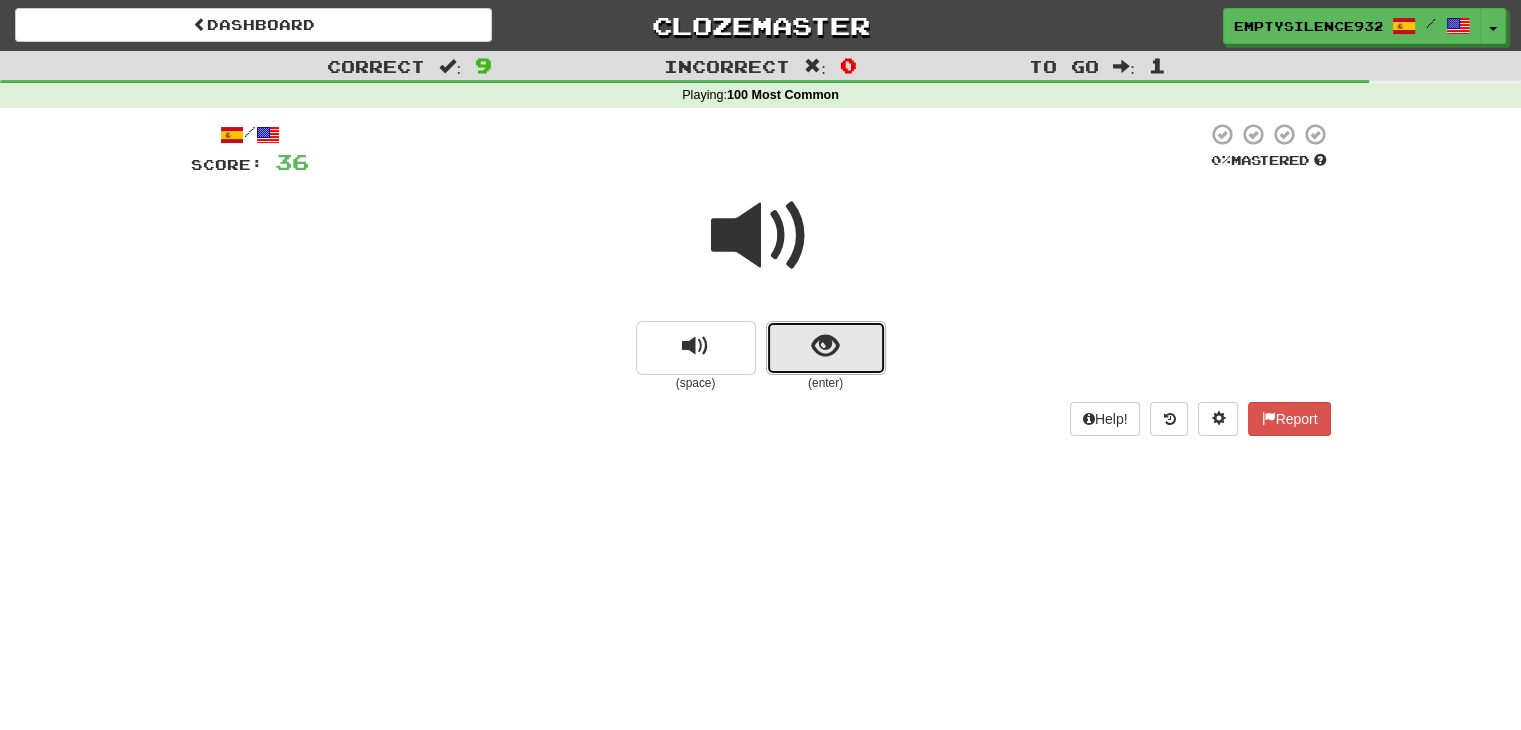 click at bounding box center (826, 348) 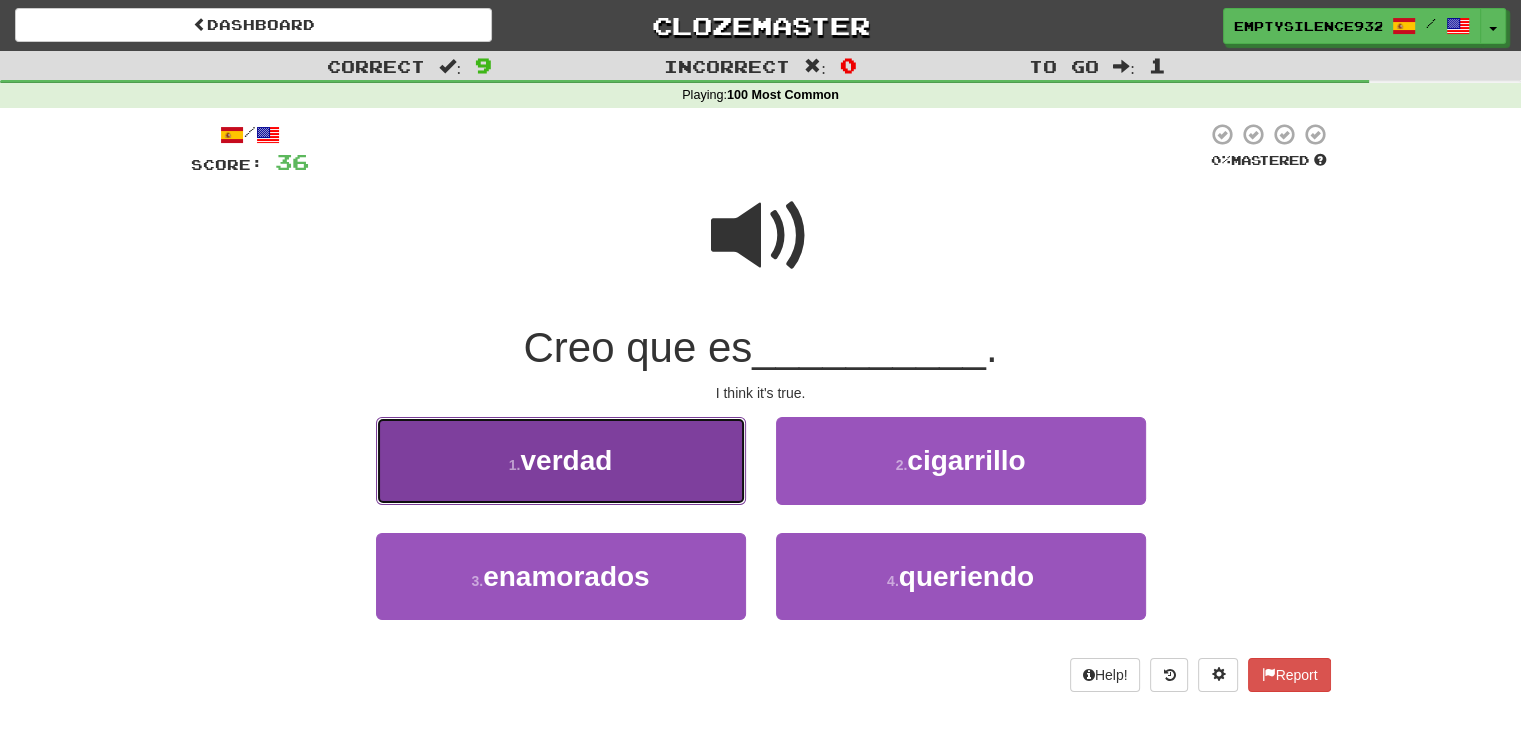 click on "1 .  verdad" at bounding box center [561, 460] 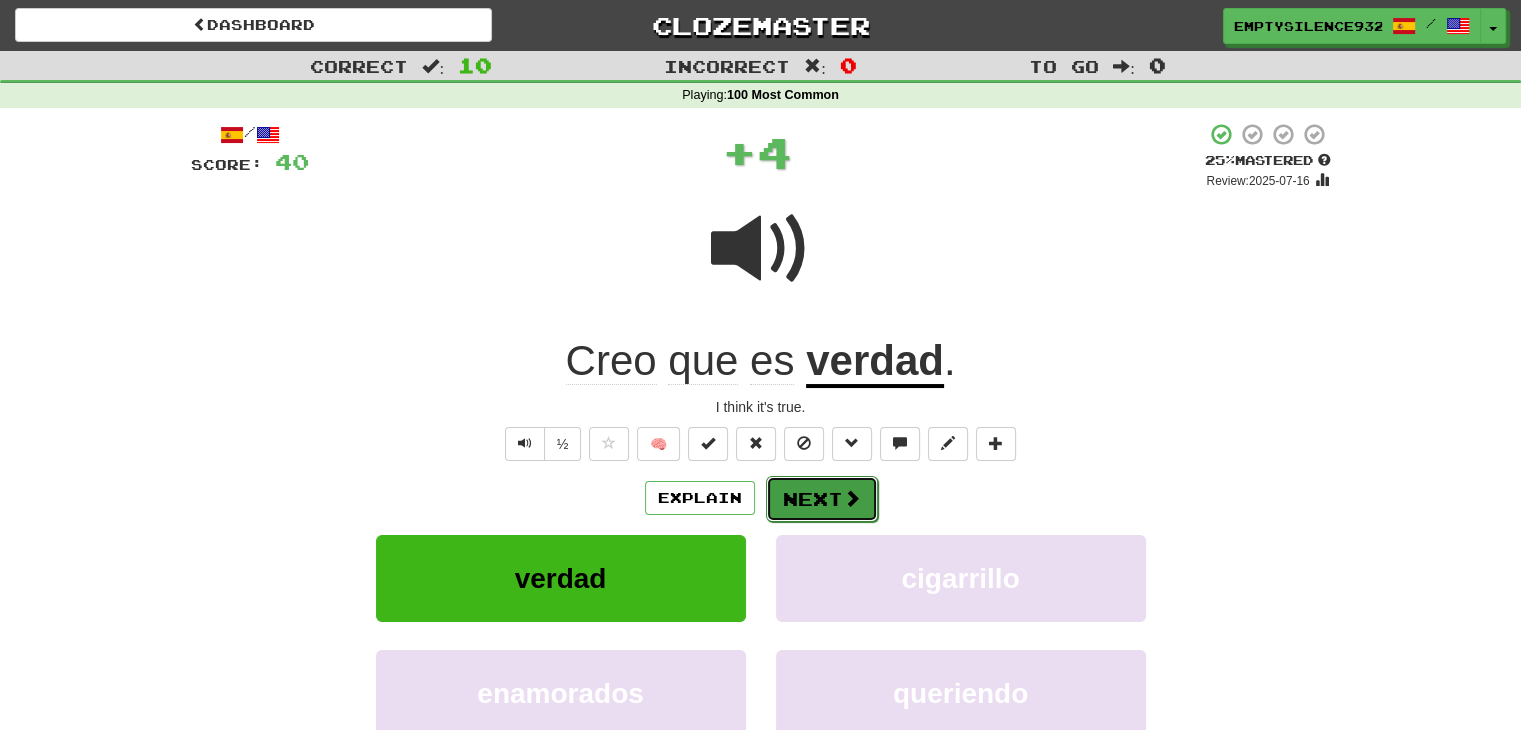 click on "Next" at bounding box center (822, 499) 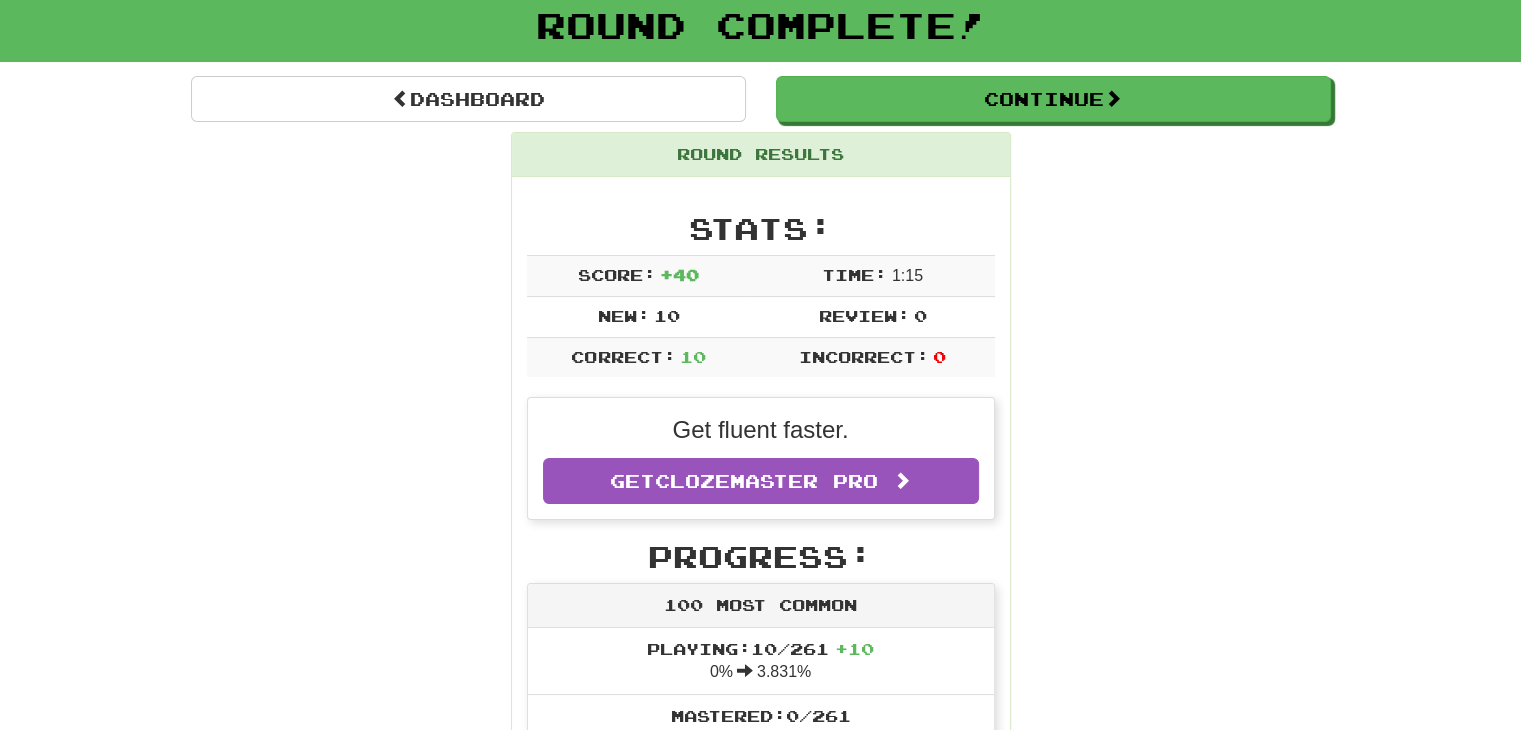 scroll, scrollTop: 0, scrollLeft: 0, axis: both 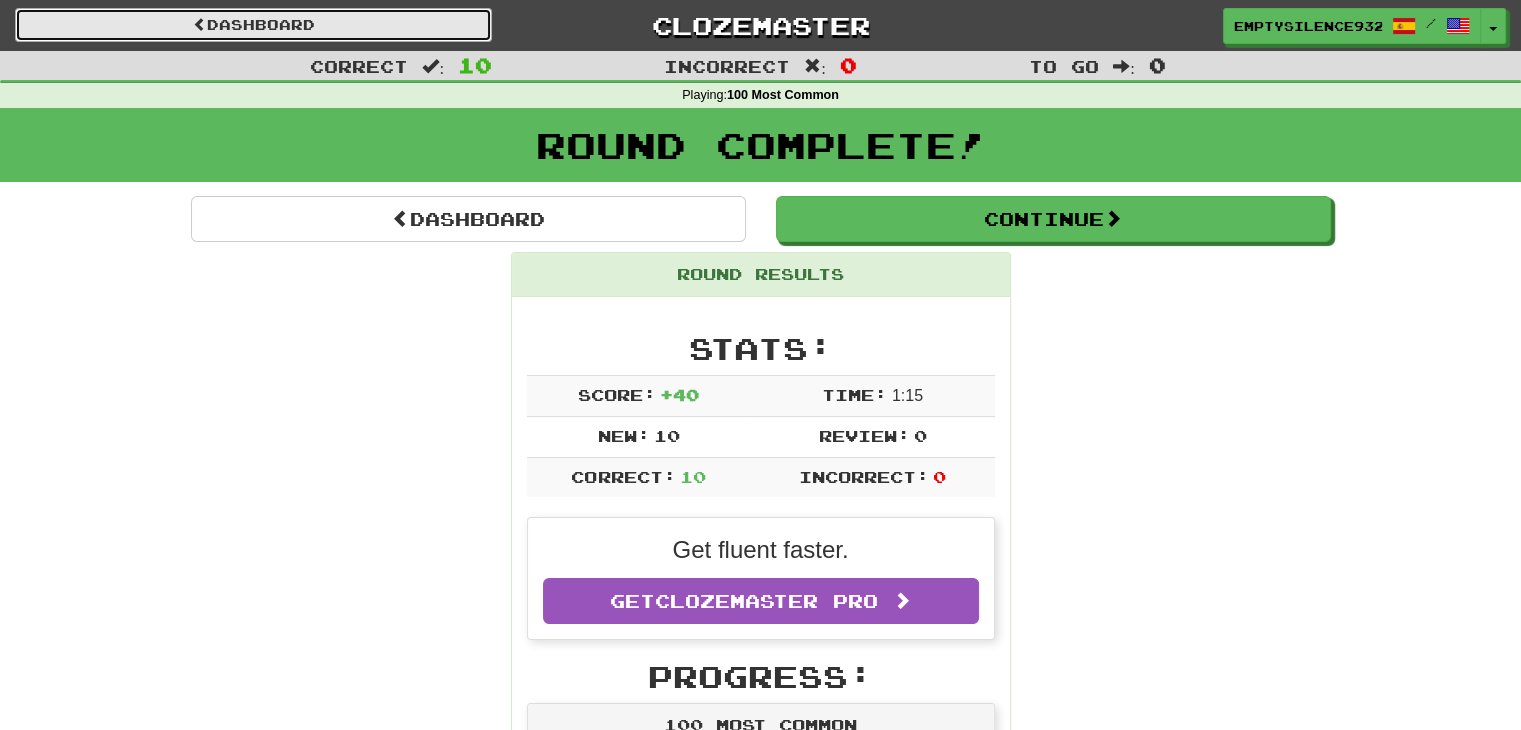 click on "Dashboard" at bounding box center [253, 25] 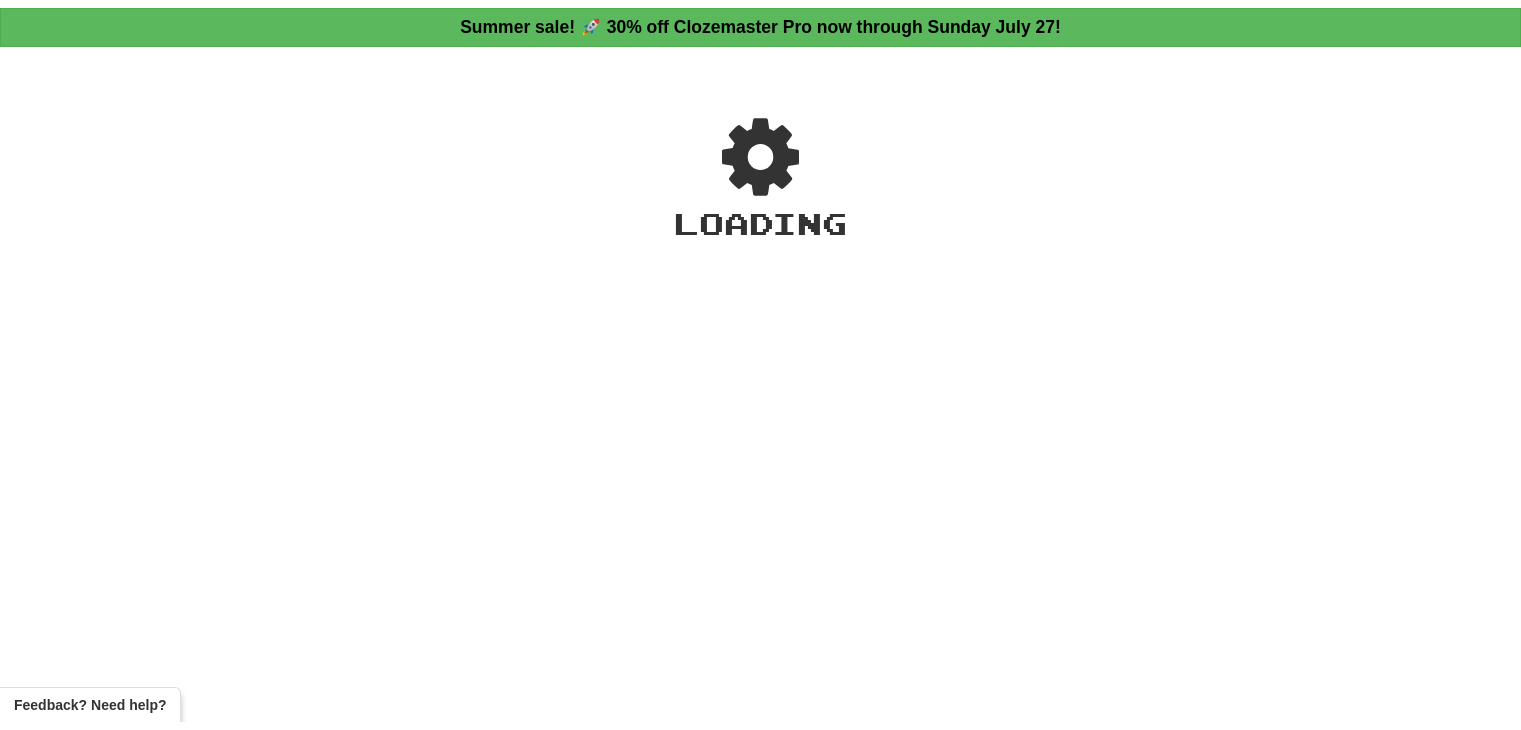 scroll, scrollTop: 0, scrollLeft: 0, axis: both 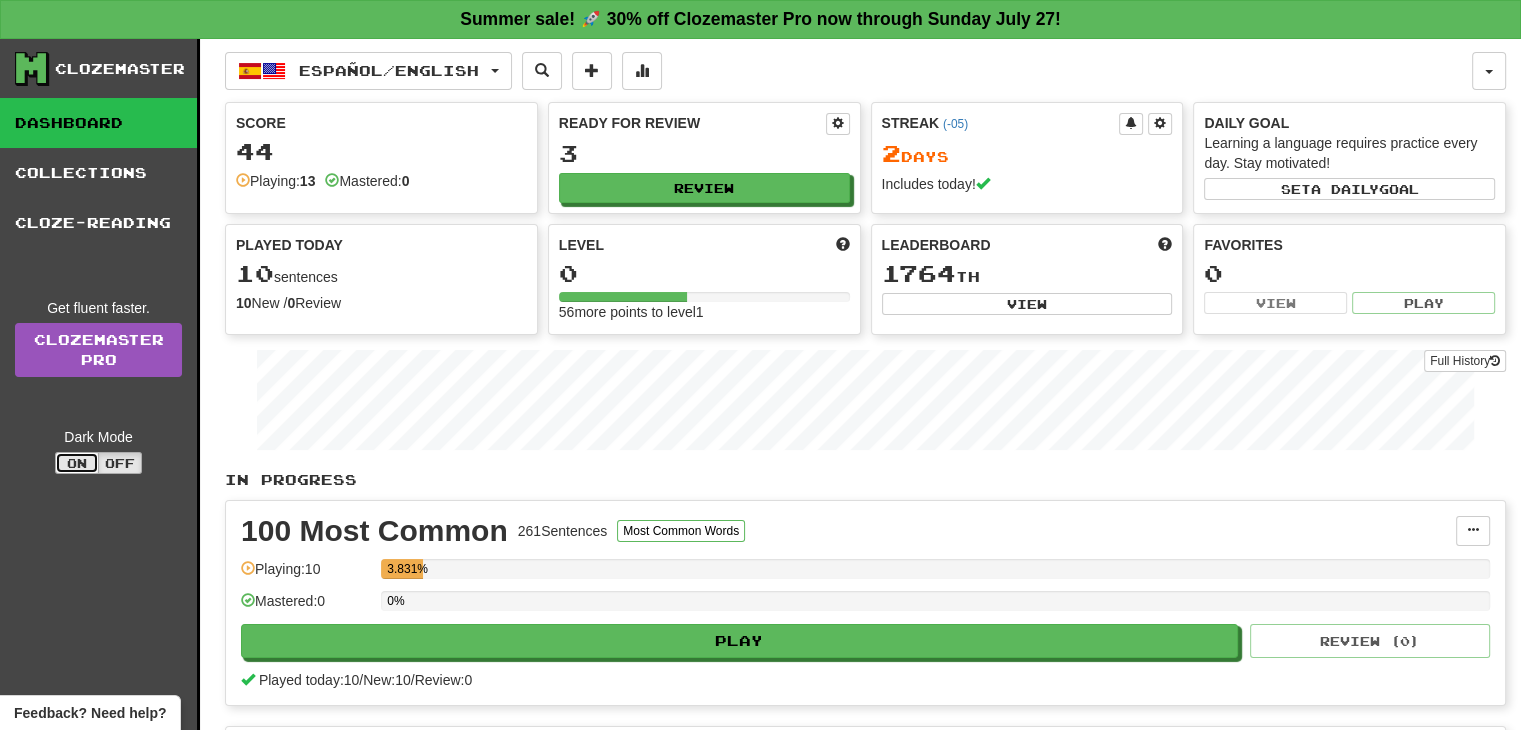 click on "On" at bounding box center [77, 463] 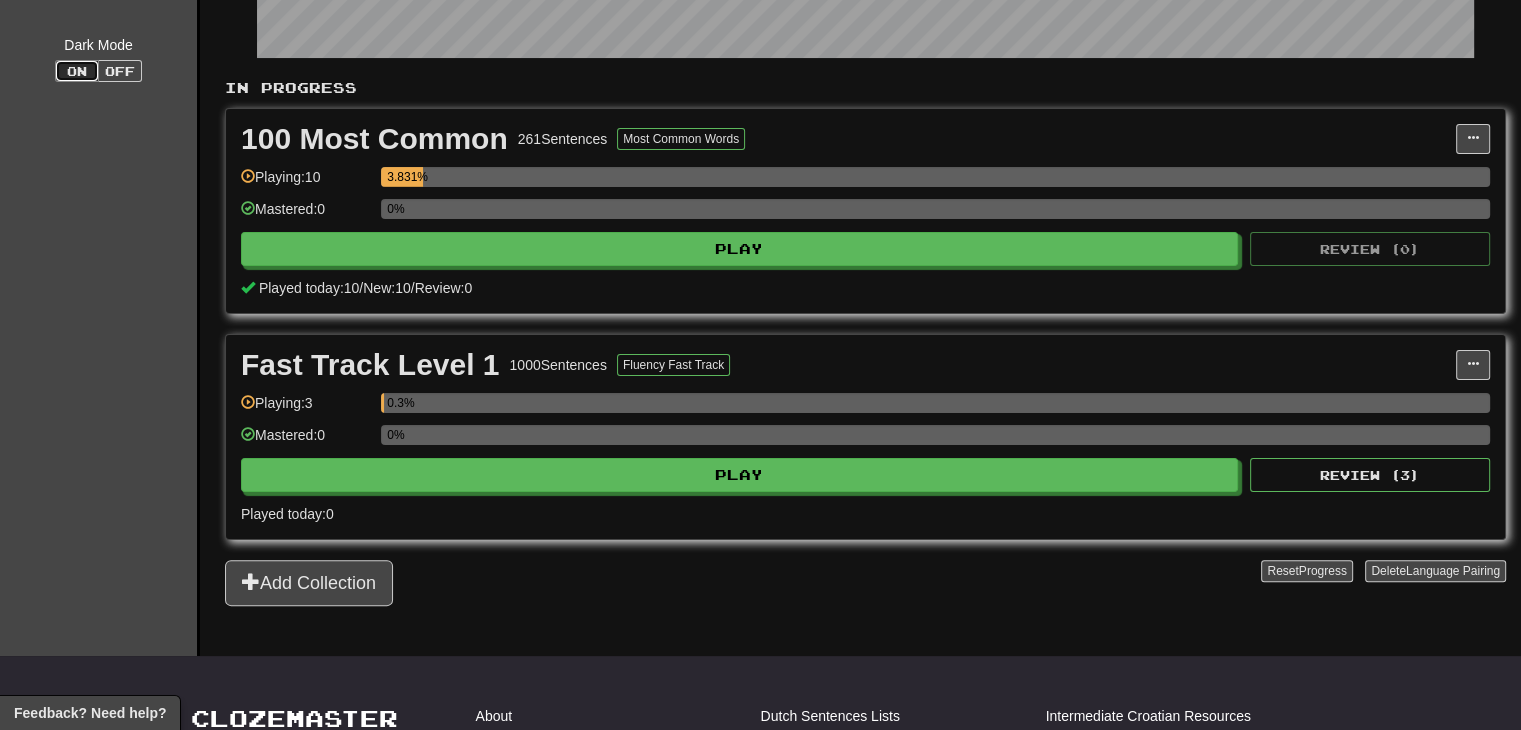 scroll, scrollTop: 400, scrollLeft: 0, axis: vertical 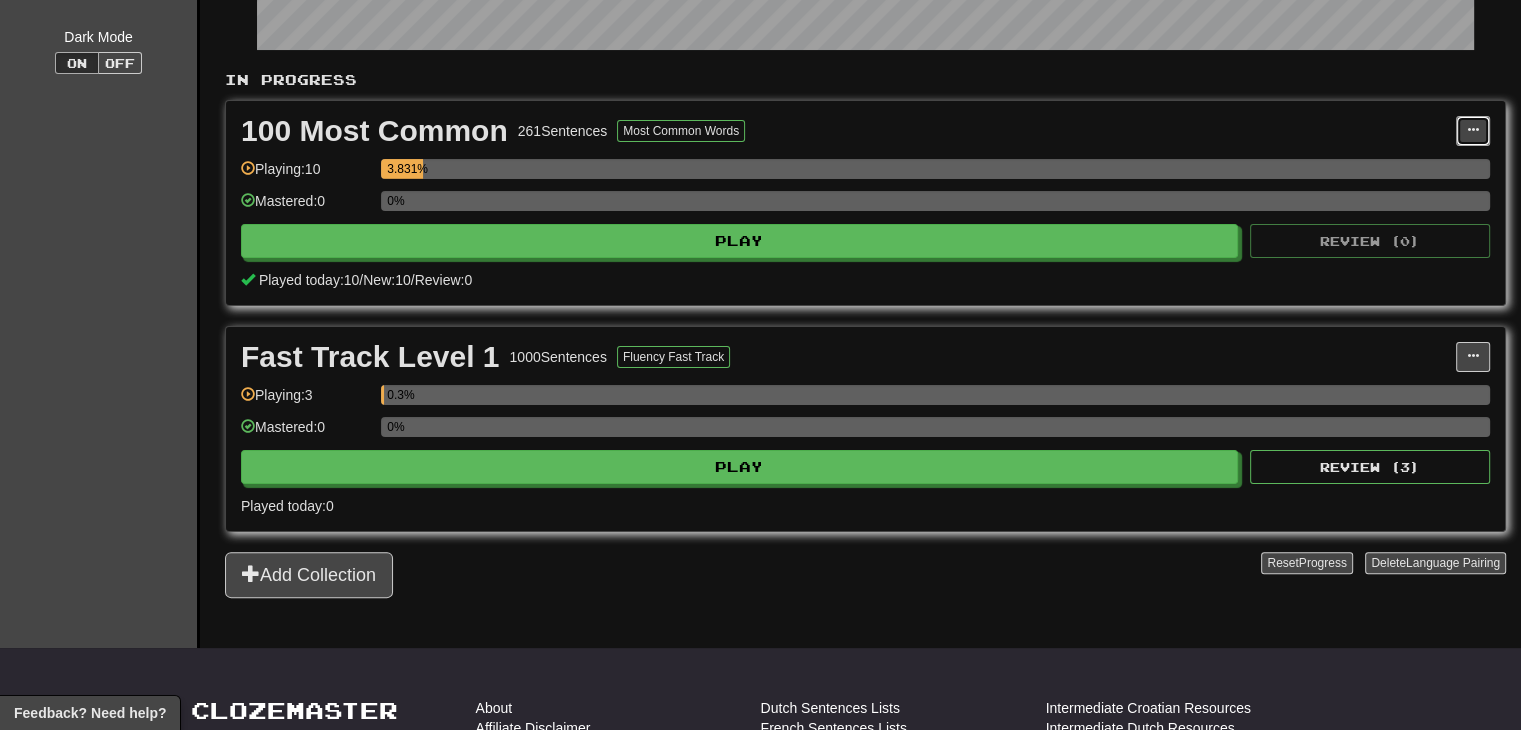 click at bounding box center (1473, 131) 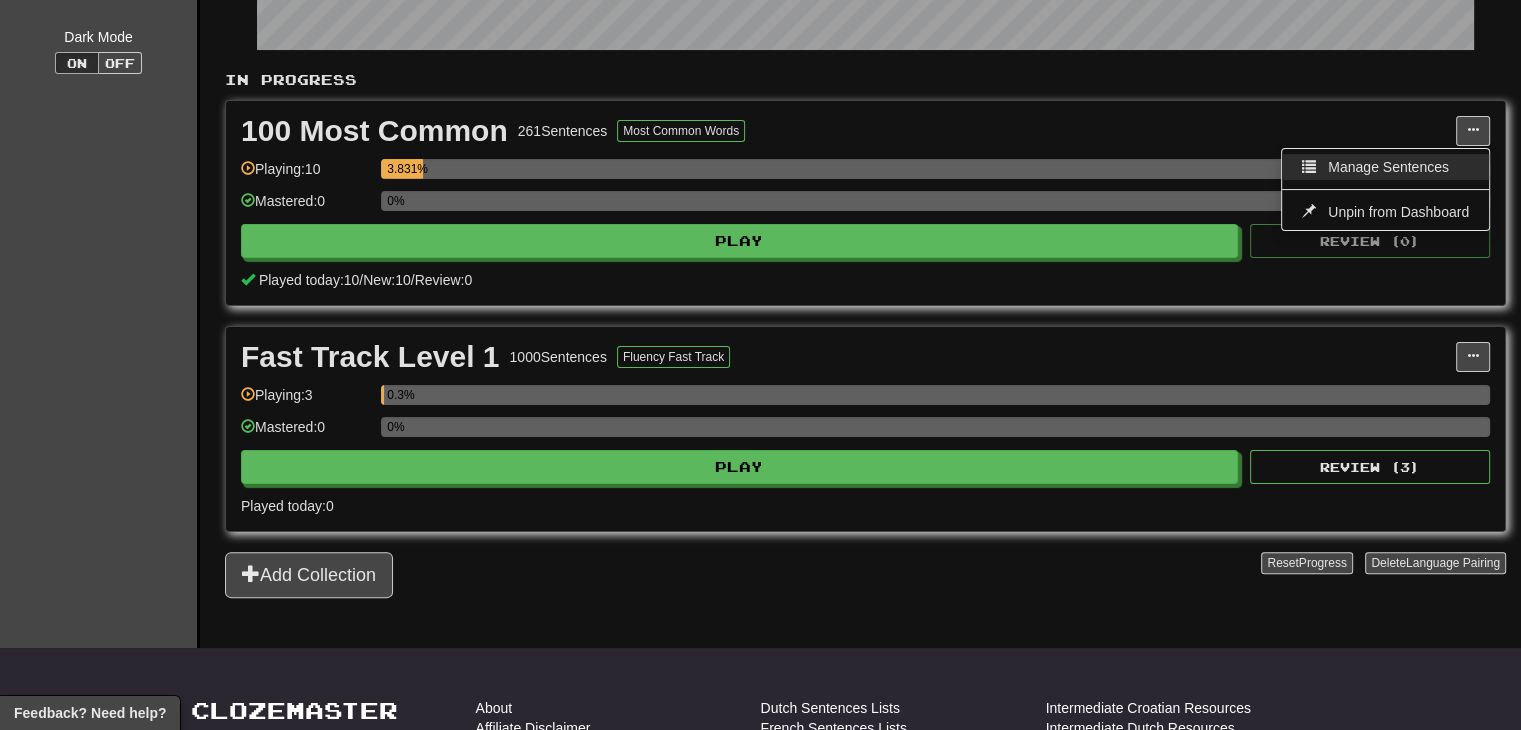 click on "Manage Sentences" at bounding box center (1385, 167) 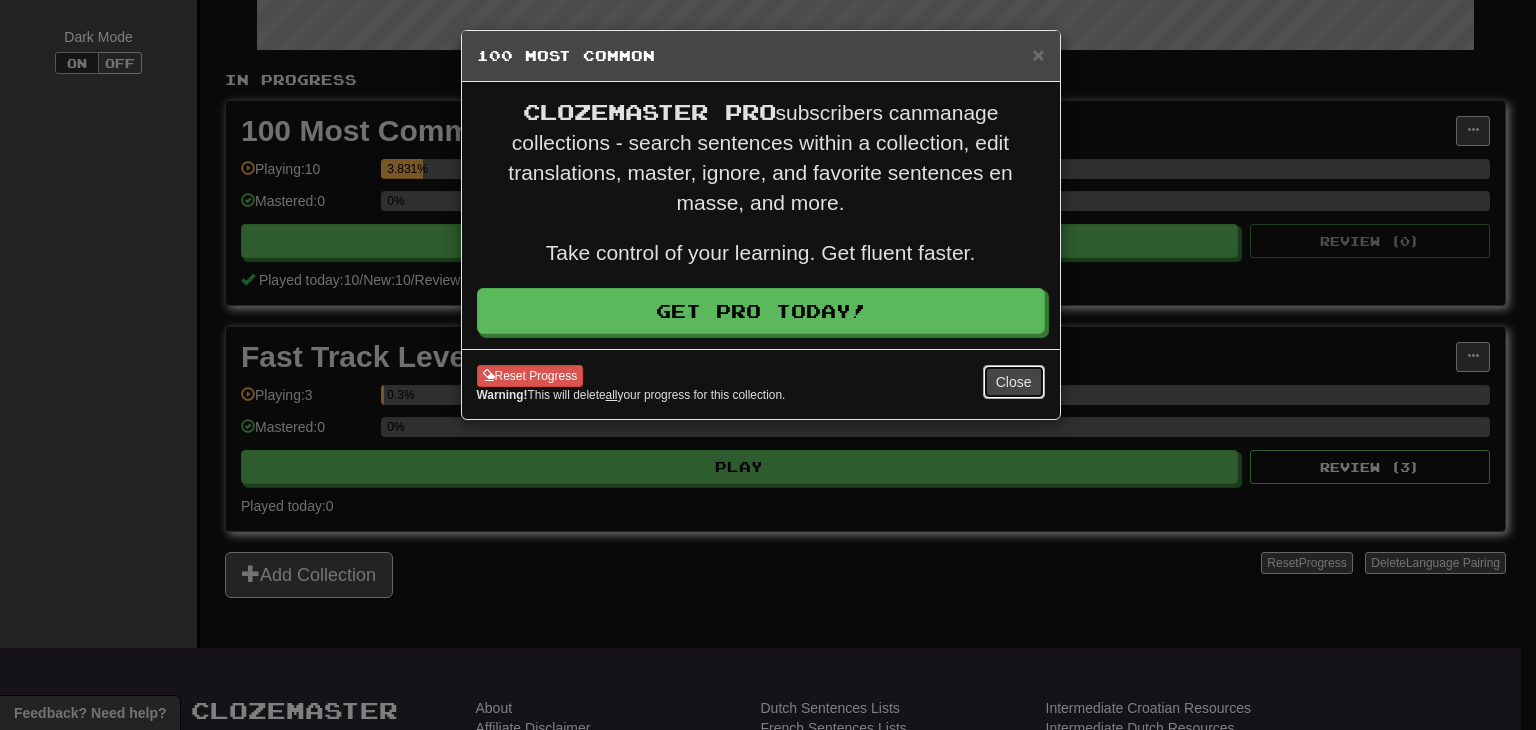 click on "Close" at bounding box center (1014, 382) 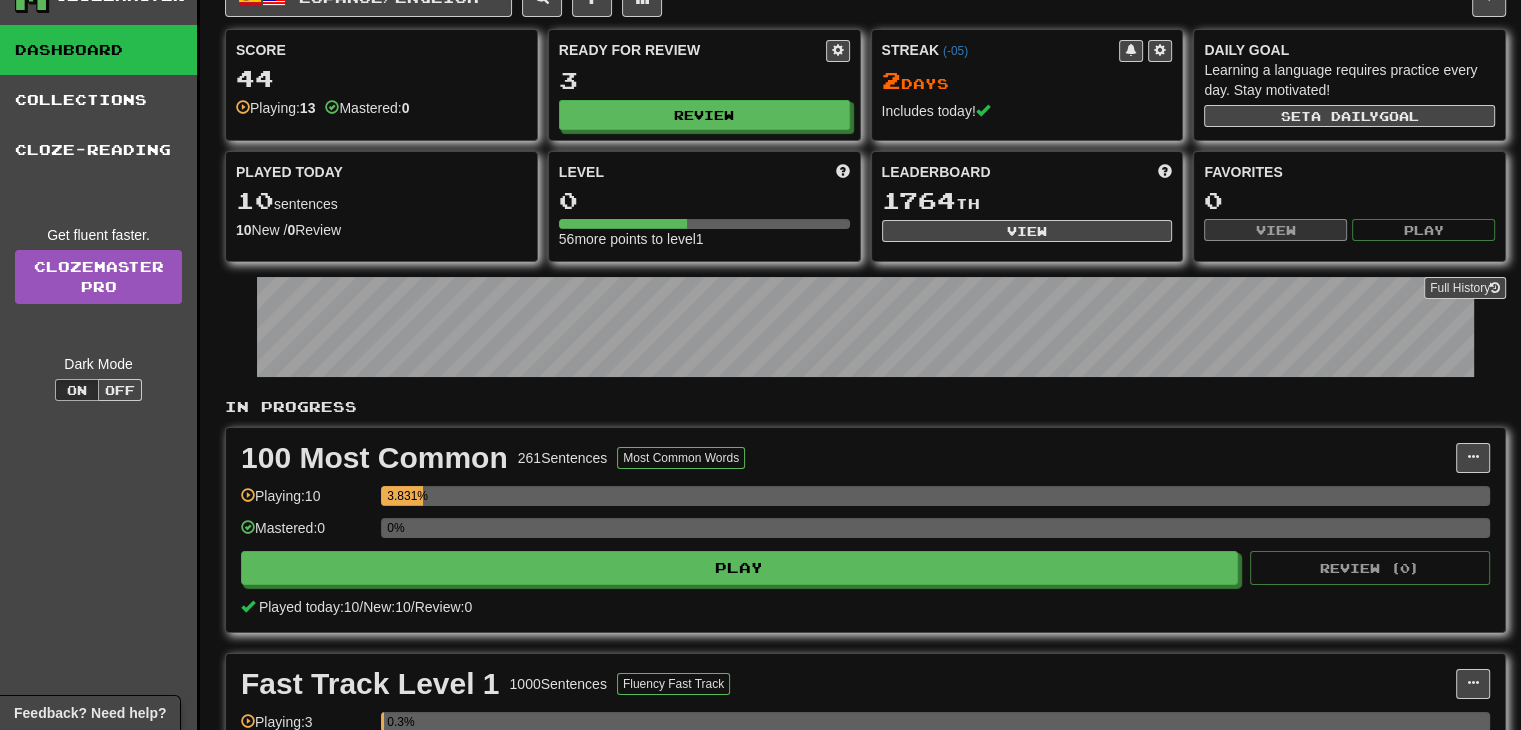 scroll, scrollTop: 0, scrollLeft: 0, axis: both 